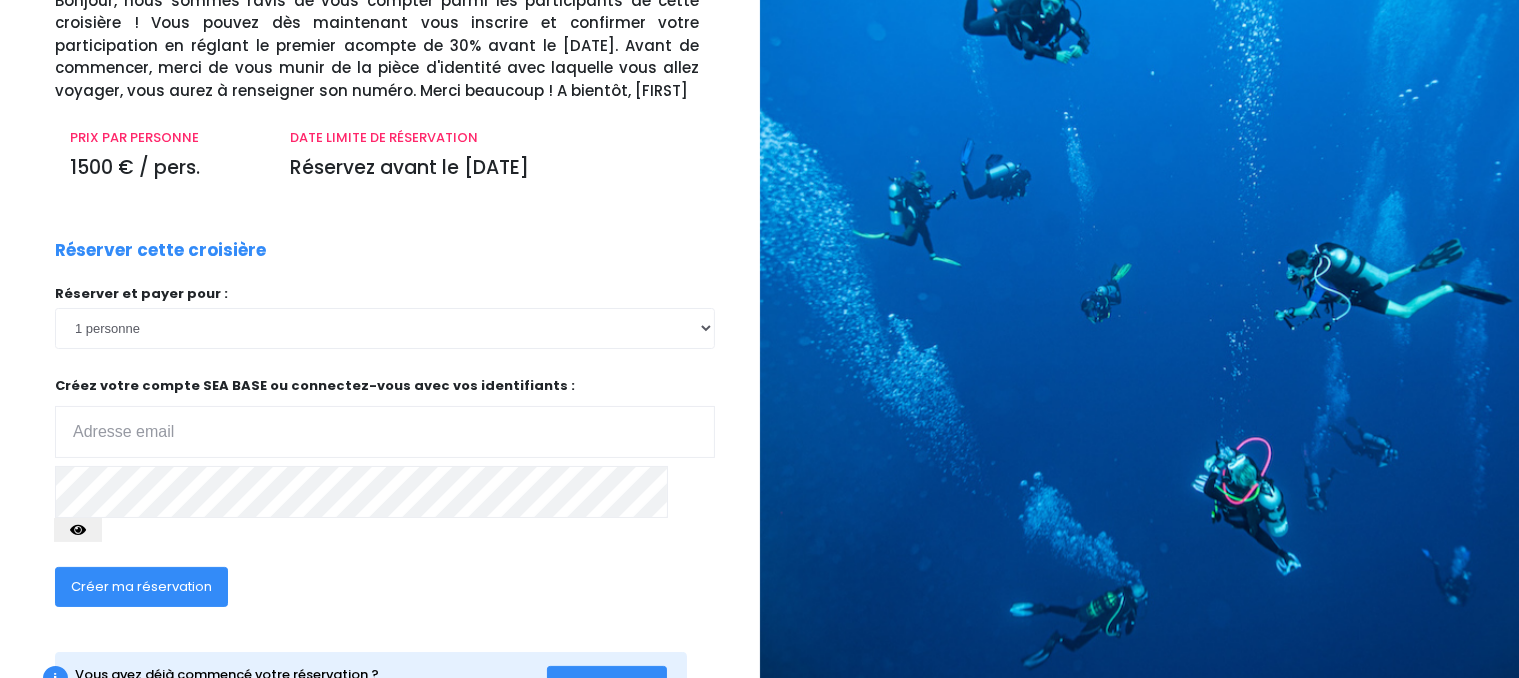 scroll, scrollTop: 167, scrollLeft: 0, axis: vertical 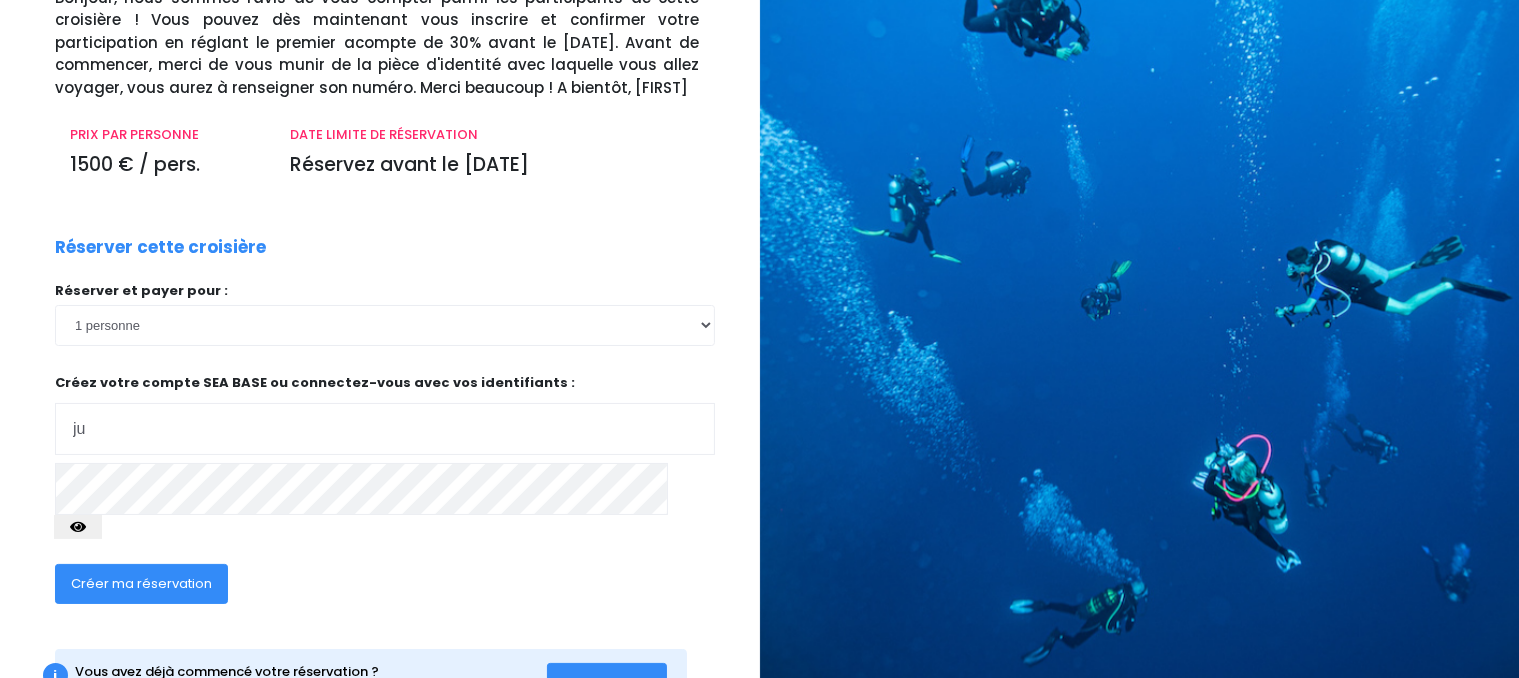 type on "[EMAIL]" 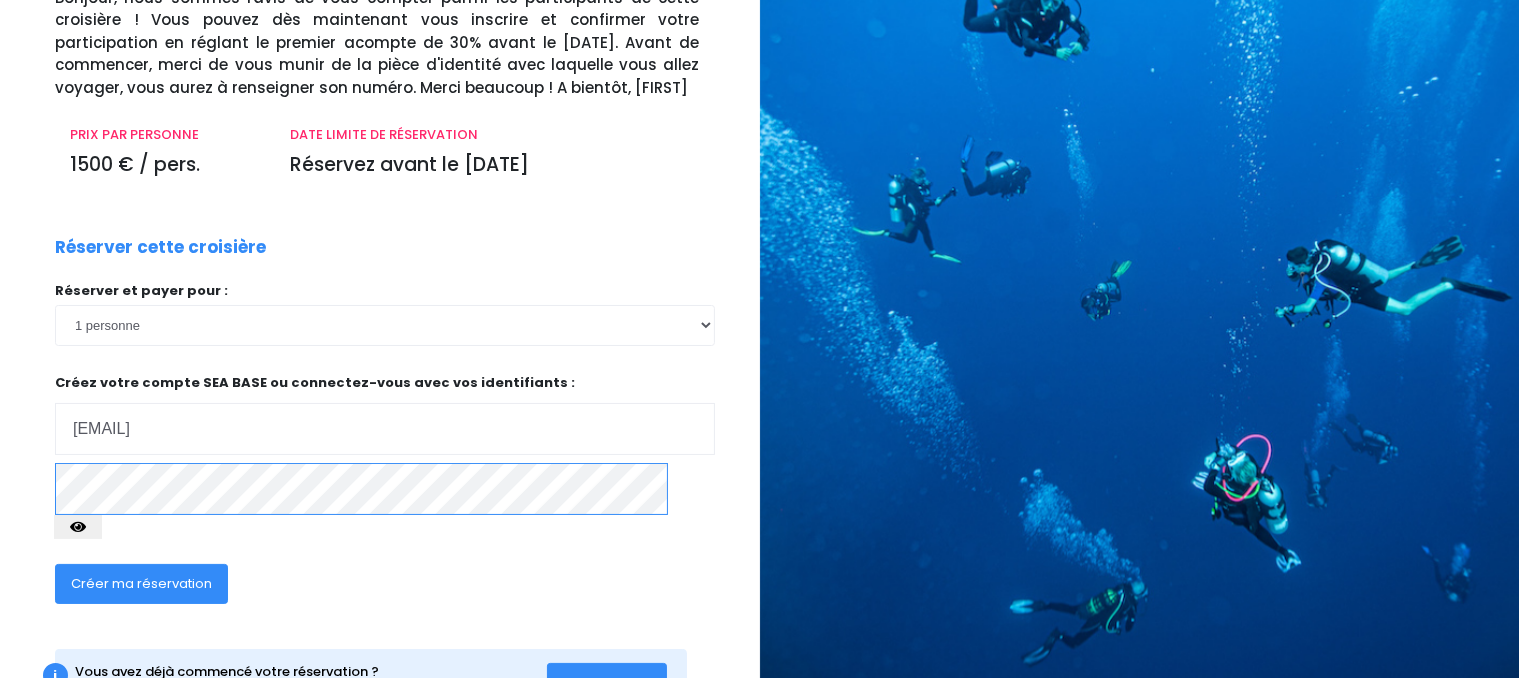 scroll, scrollTop: 225, scrollLeft: 0, axis: vertical 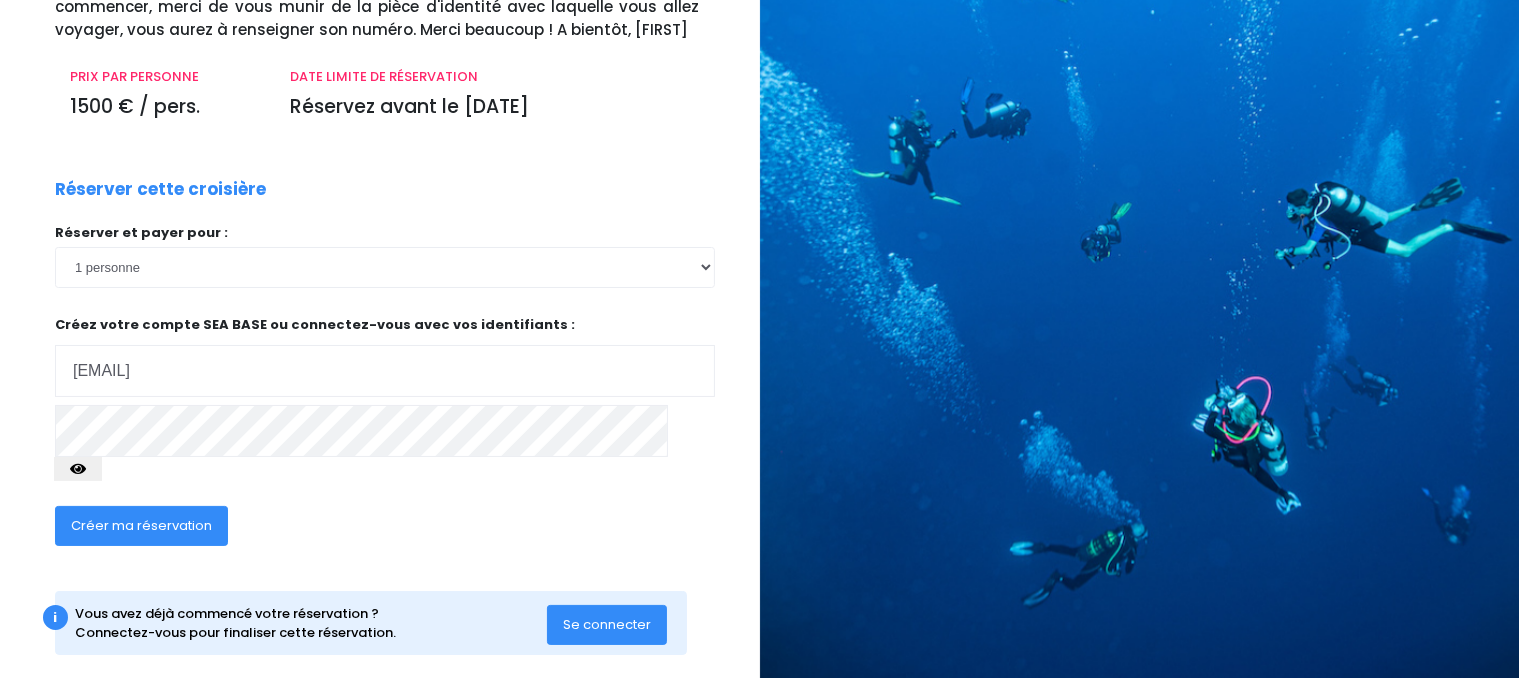 click on "Créer ma réservation" at bounding box center (141, 525) 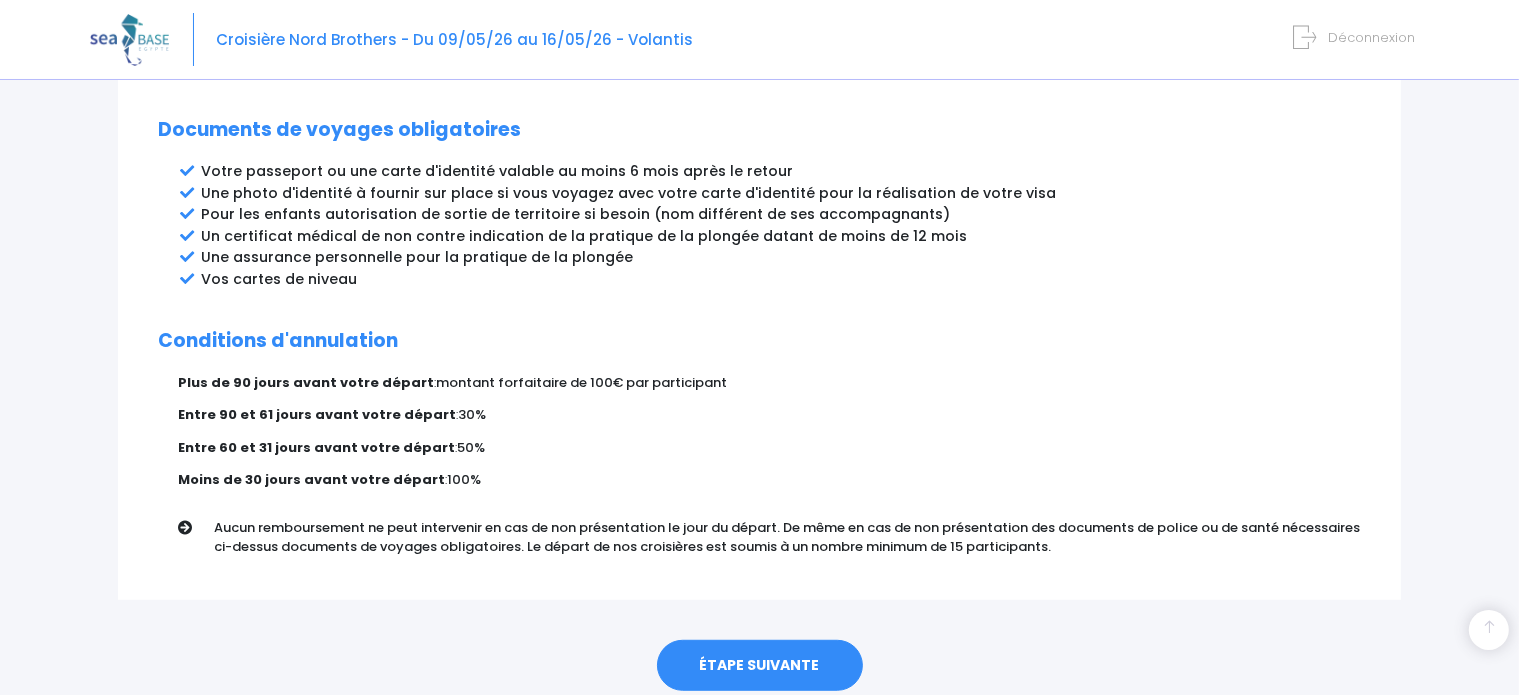 scroll, scrollTop: 1112, scrollLeft: 0, axis: vertical 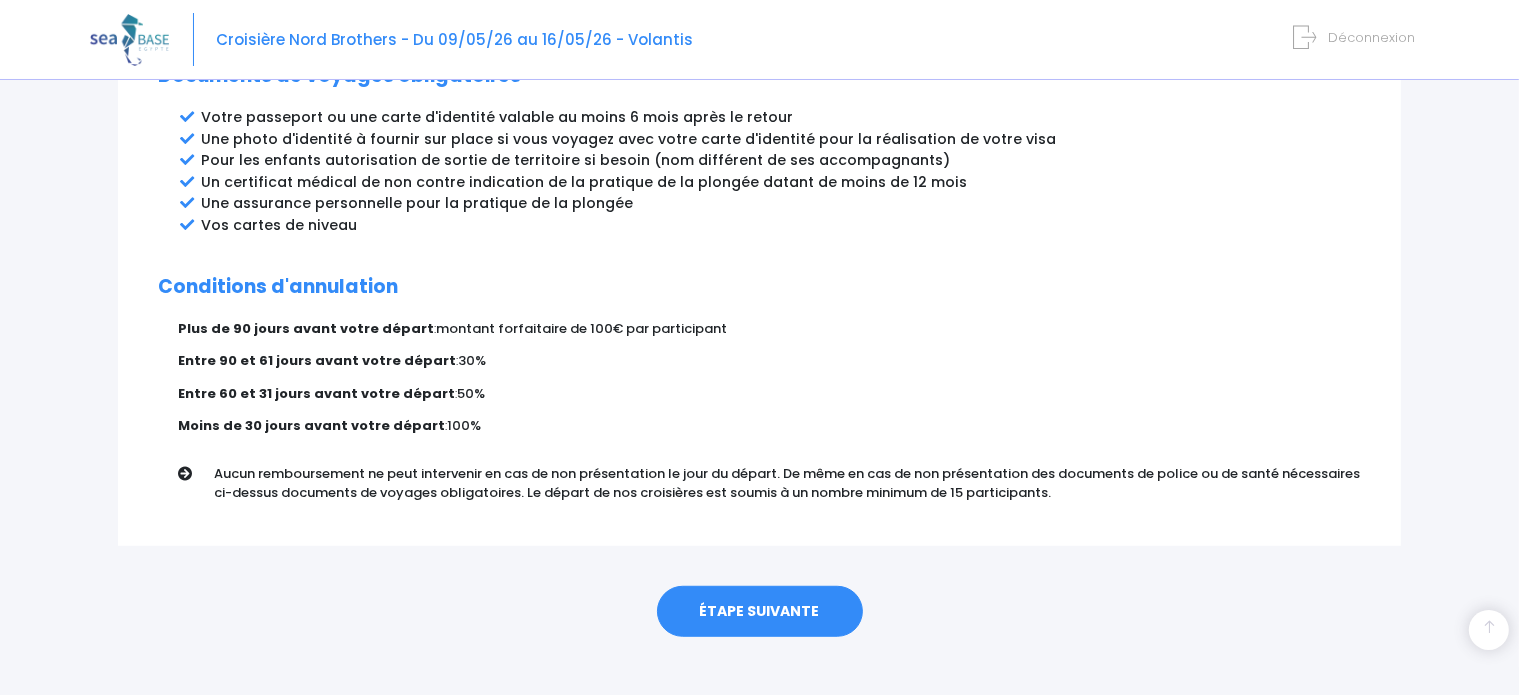 click on "ÉTAPE SUIVANTE" at bounding box center (760, 612) 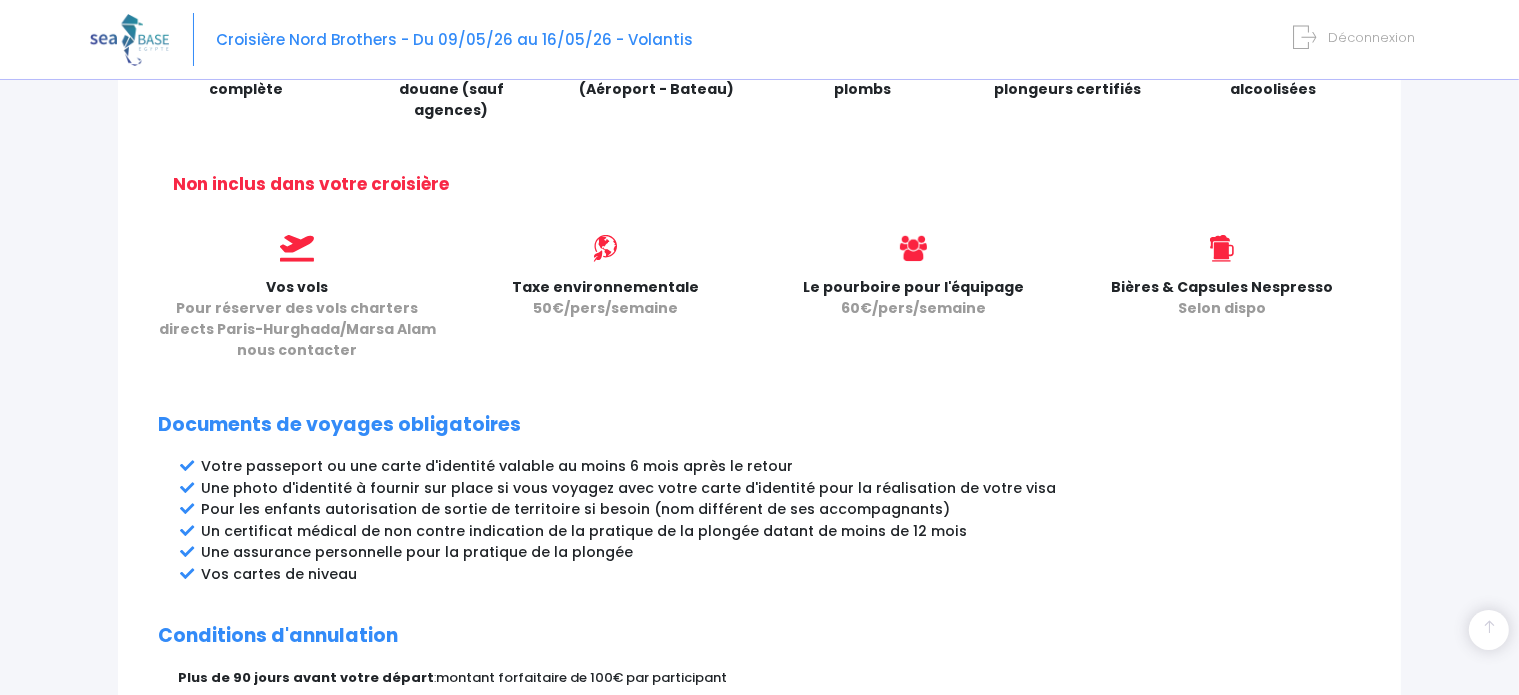 scroll, scrollTop: 657, scrollLeft: 0, axis: vertical 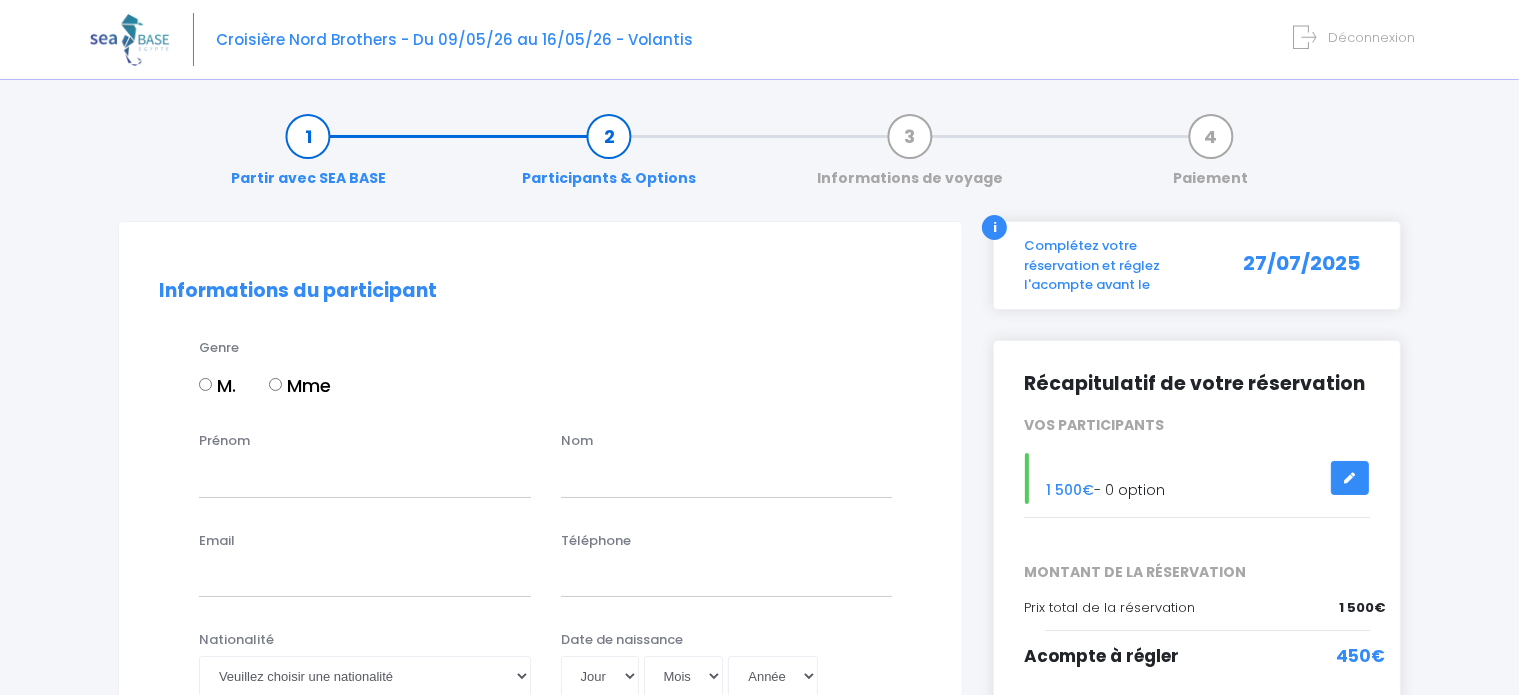 click on "M." at bounding box center [205, 384] 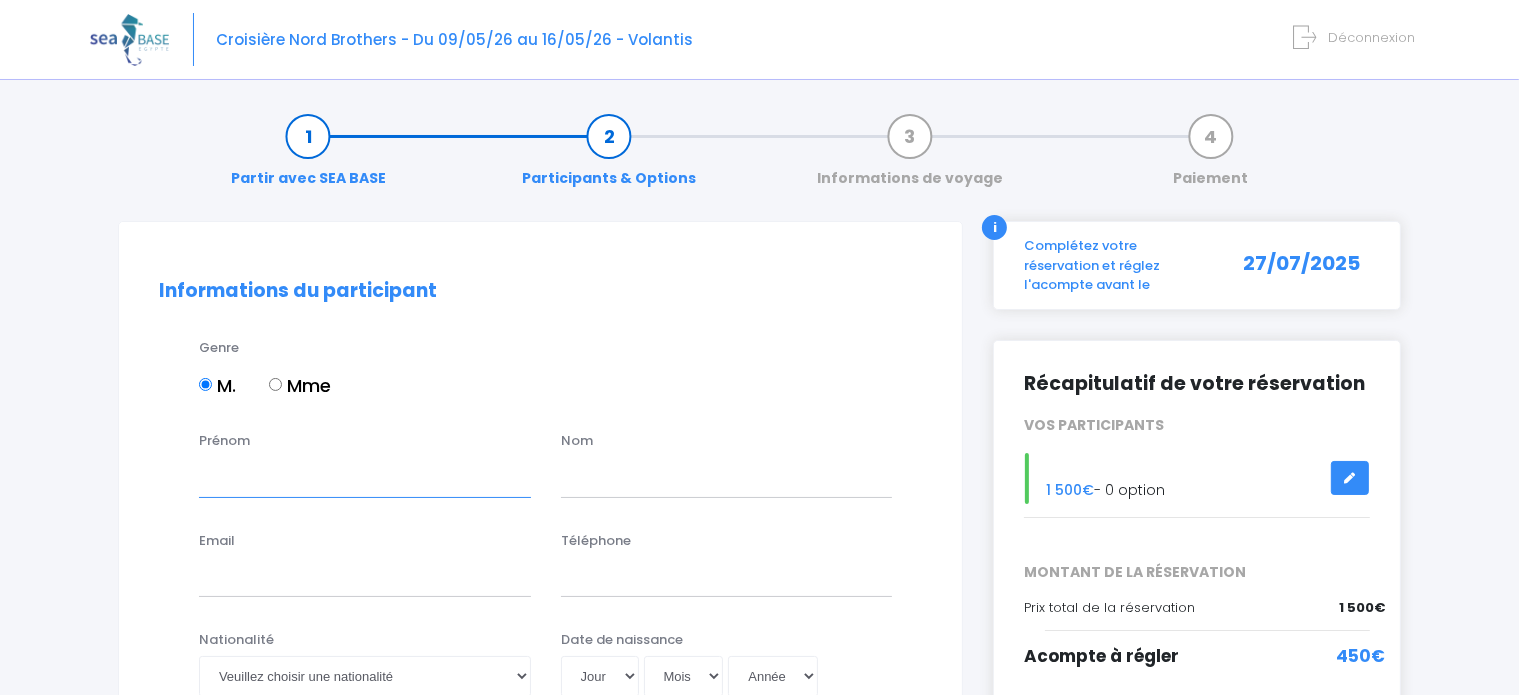 click on "Prénom" at bounding box center (365, 477) 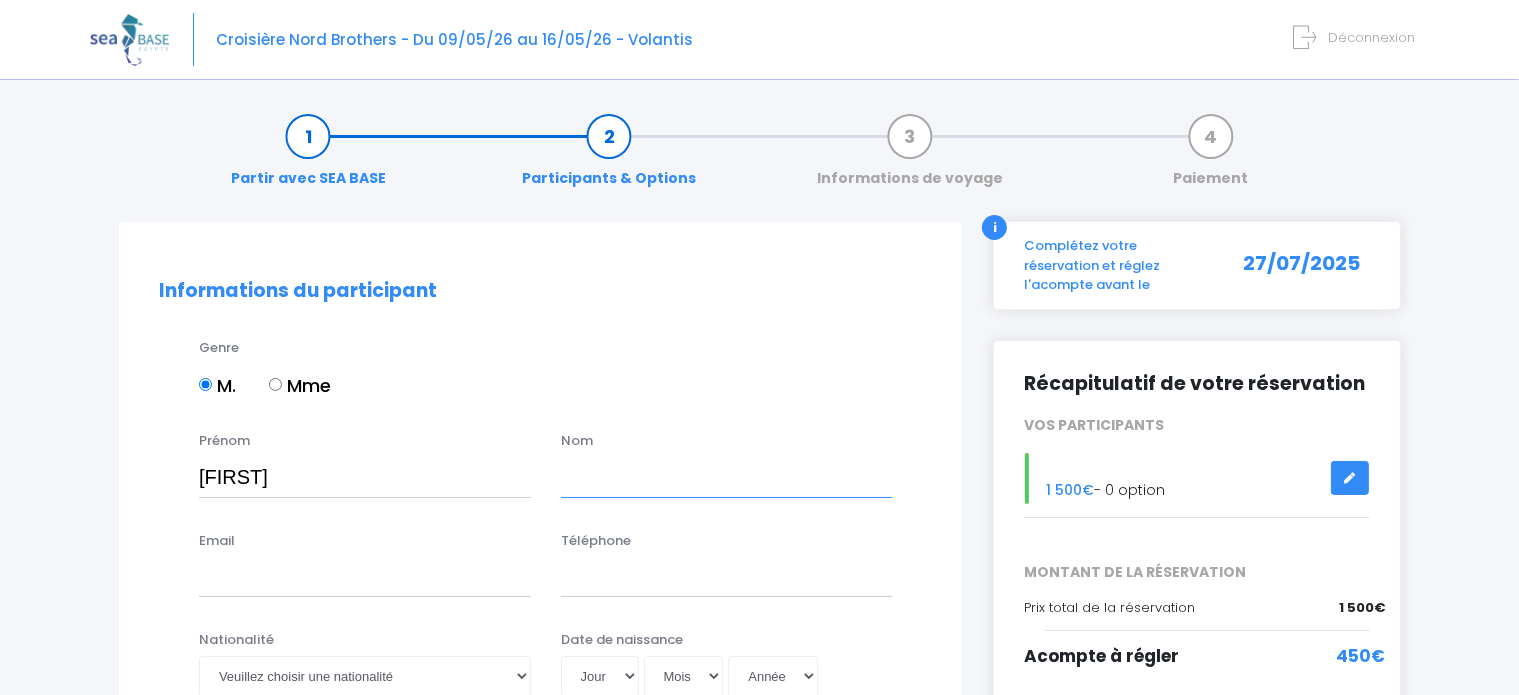 type on "Sablon" 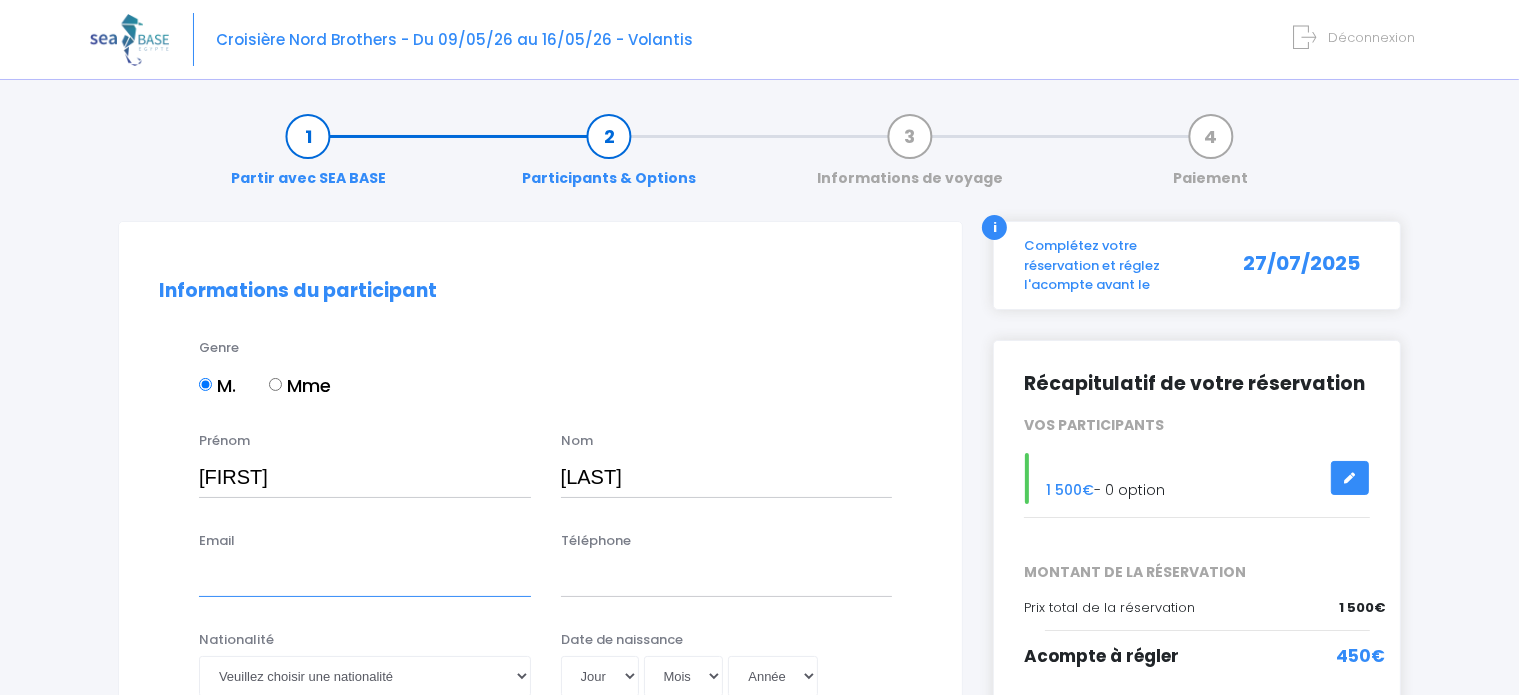 type on "[EMAIL]" 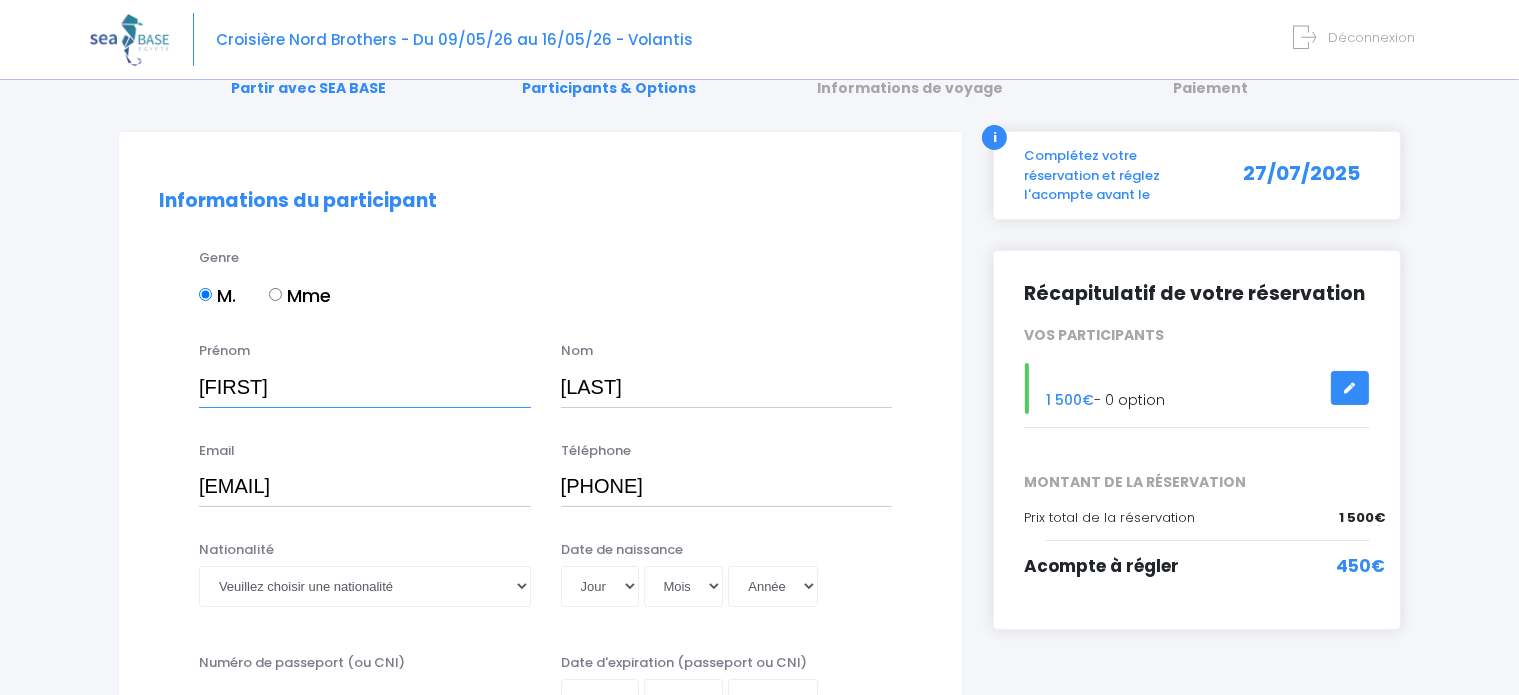 scroll, scrollTop: 92, scrollLeft: 0, axis: vertical 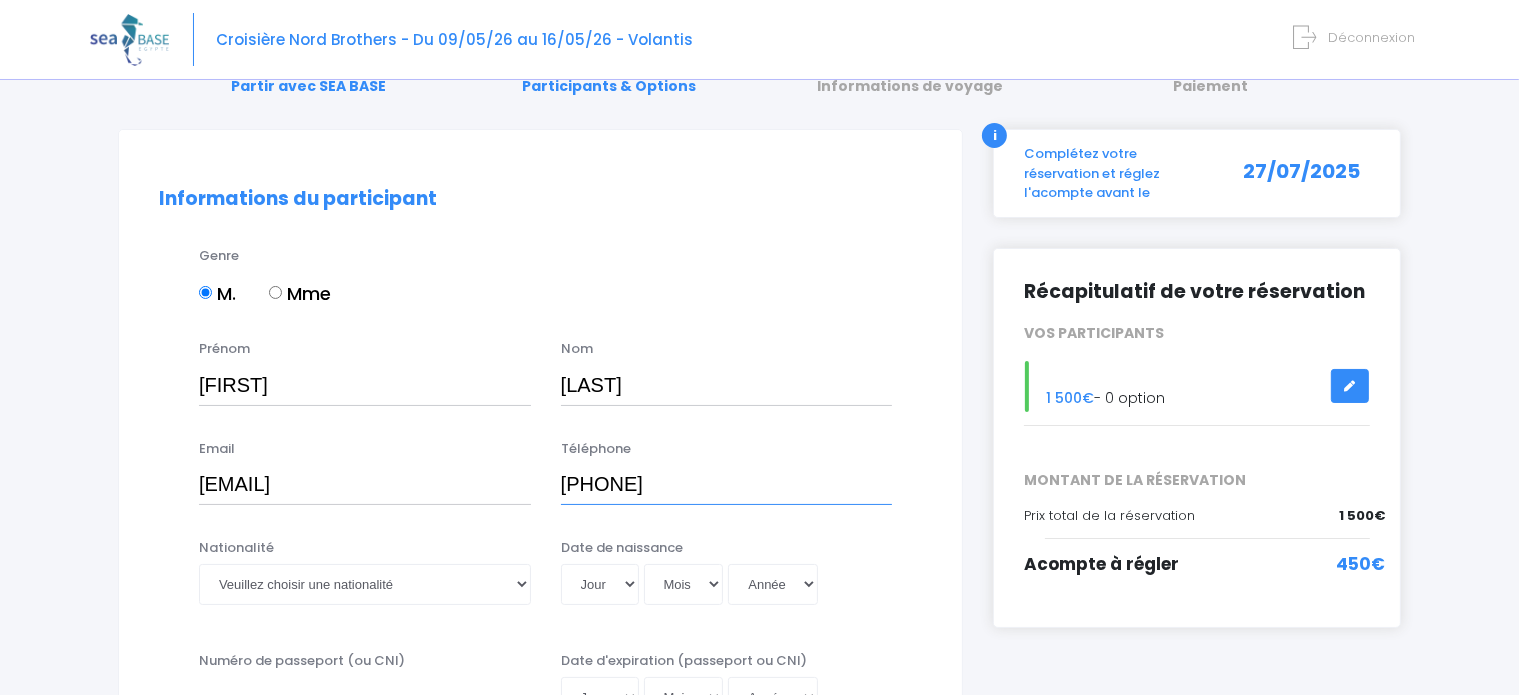 drag, startPoint x: 732, startPoint y: 489, endPoint x: 551, endPoint y: 482, distance: 181.13531 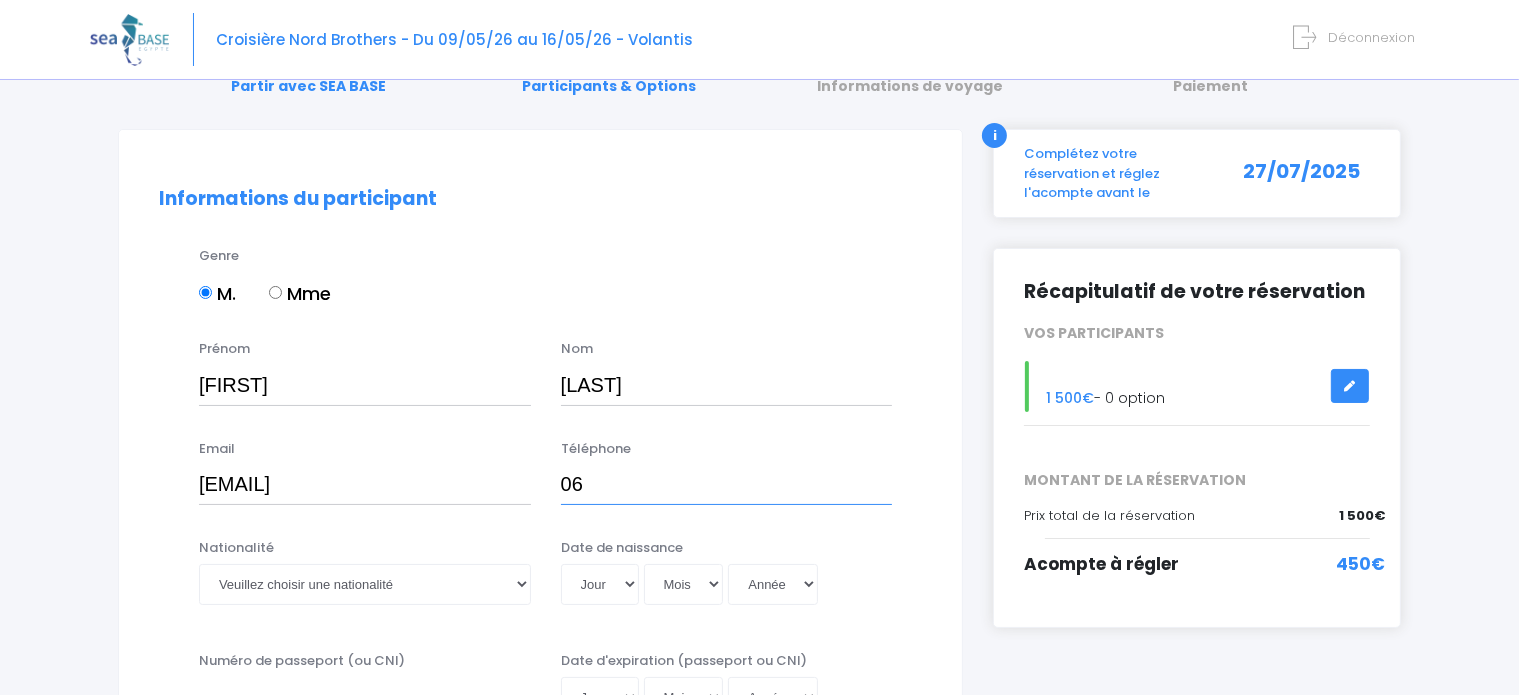 type on "0688851608" 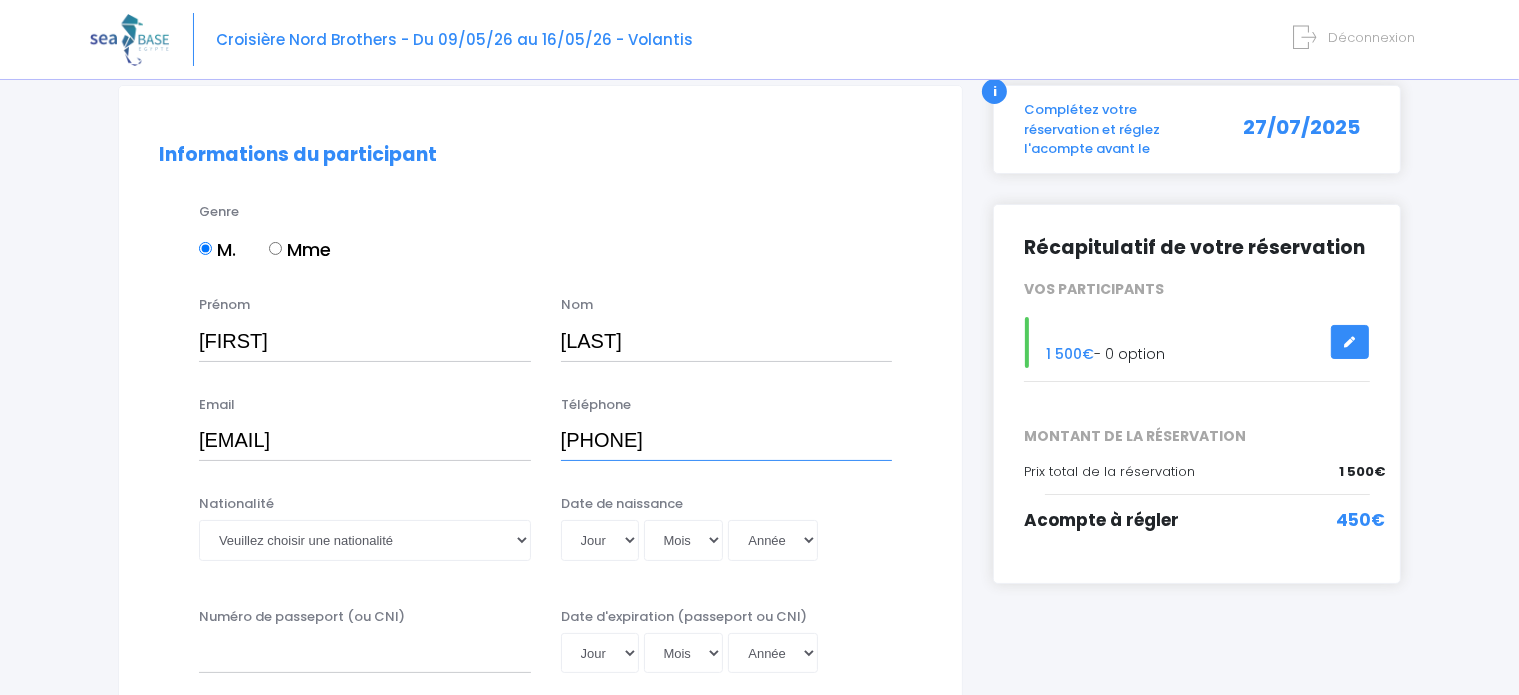 scroll, scrollTop: 156, scrollLeft: 0, axis: vertical 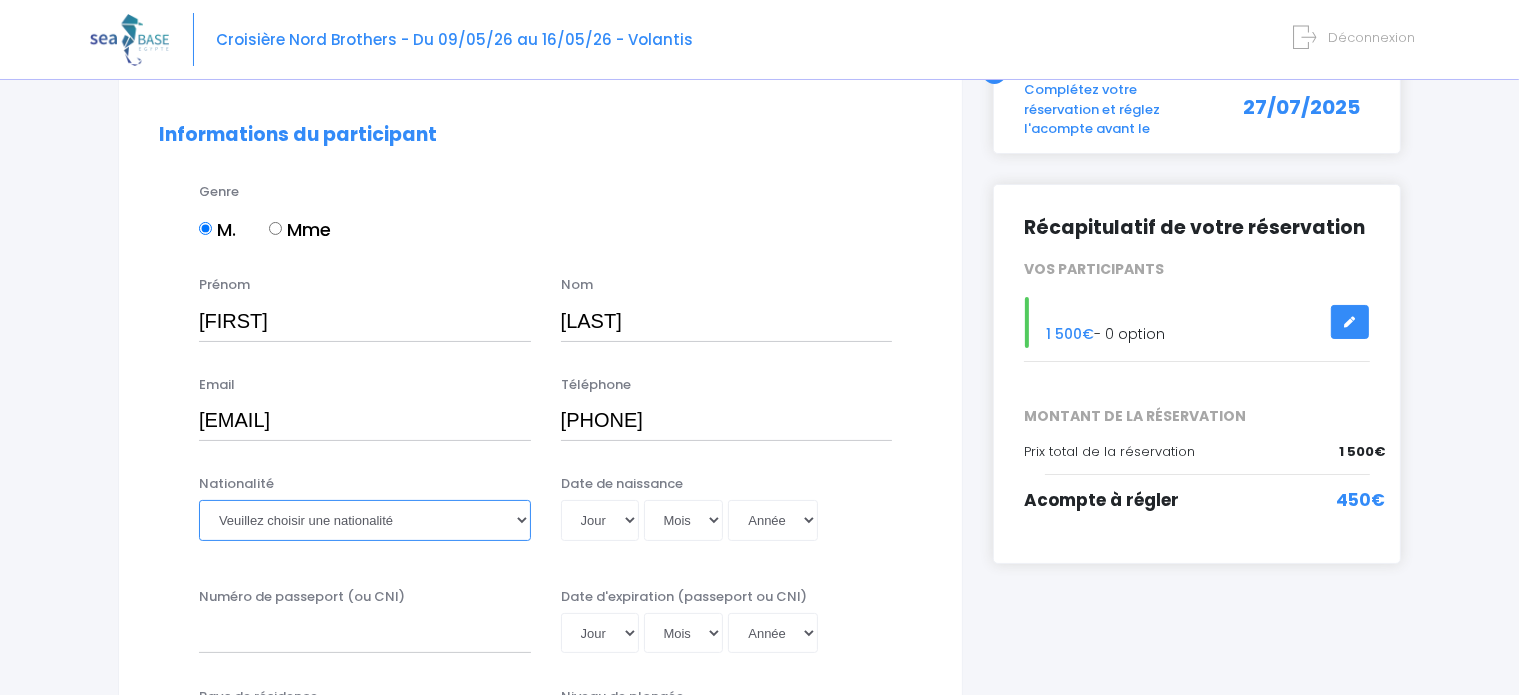 click on "Veuillez choisir une nationalité
Afghane
Albanaise
Algerienne
Allemande
Americaine
Andorrane
Angolaise
Antiguaise et barbudienne
Argentine Armenienne Australienne Autrichienne Azerbaïdjanaise Bahamienne" at bounding box center [365, 520] 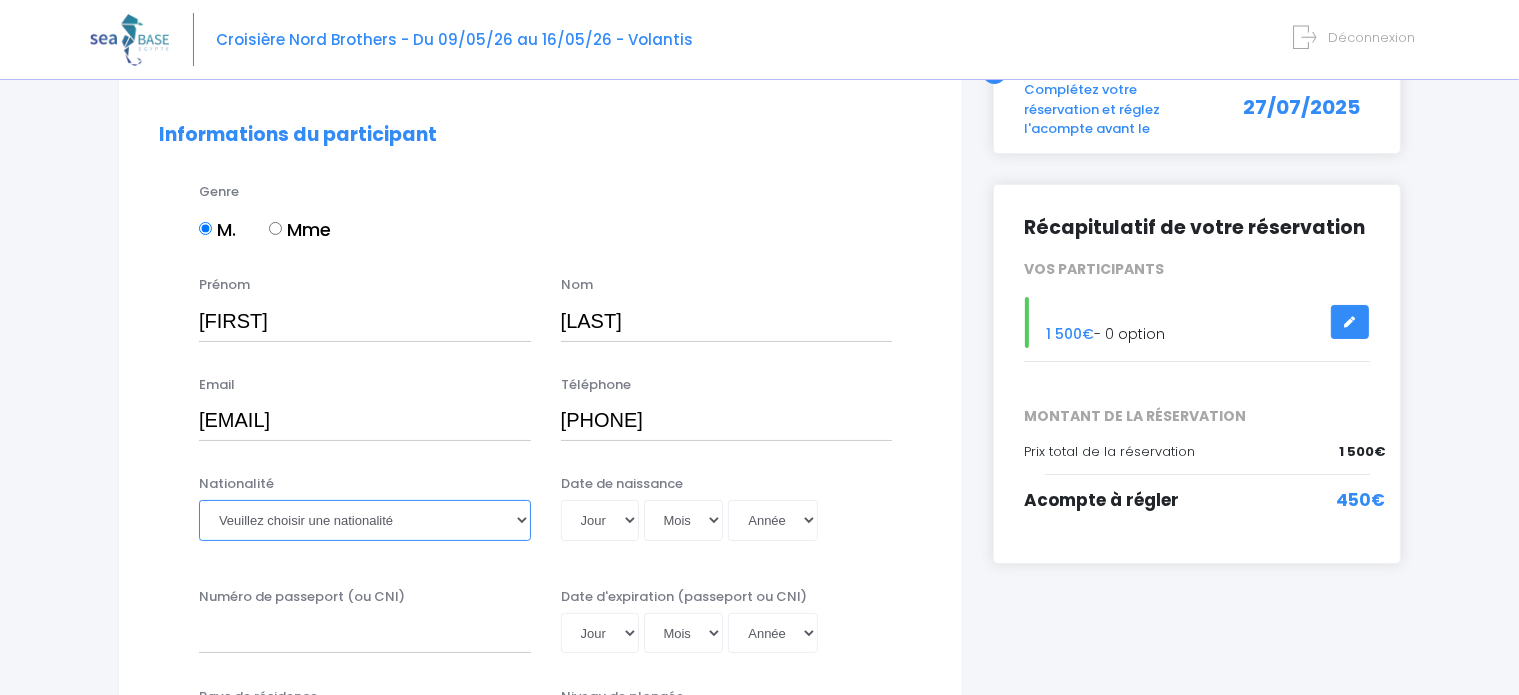 select on "Belge" 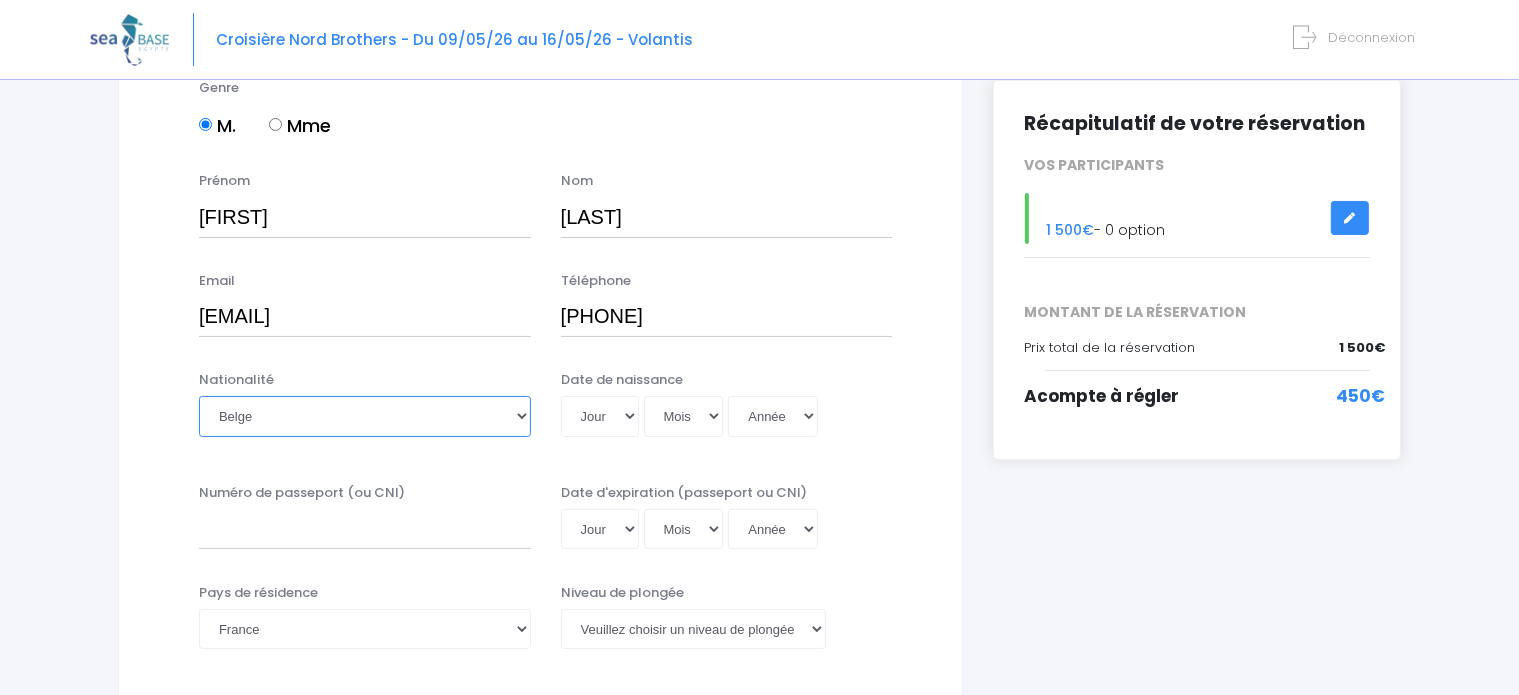 scroll, scrollTop: 296, scrollLeft: 0, axis: vertical 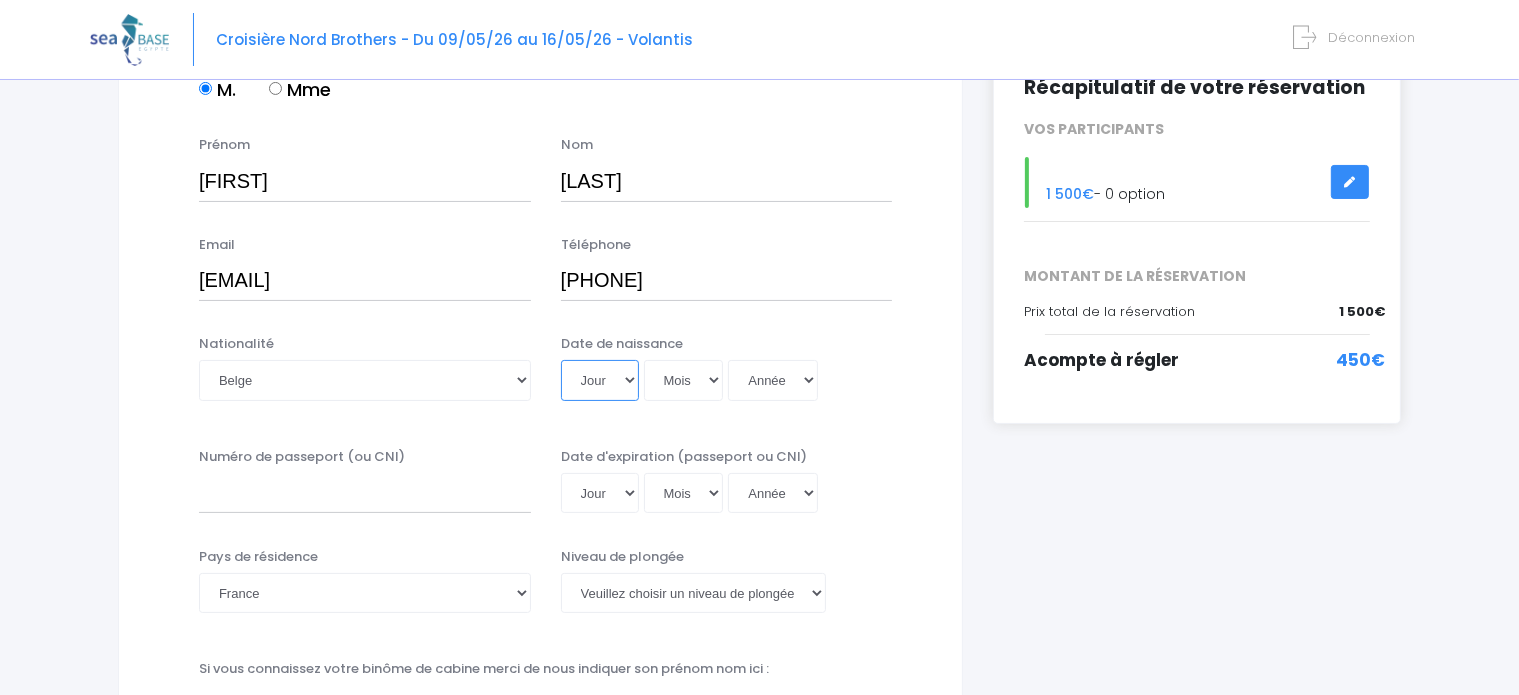 click on "Jour 01 02 03 04 05 06 07 08 09 10 11 12 13 14 15 16 17 18 19 20 21 22 23 24 25 26 27 28 29 30 31" at bounding box center [600, 380] 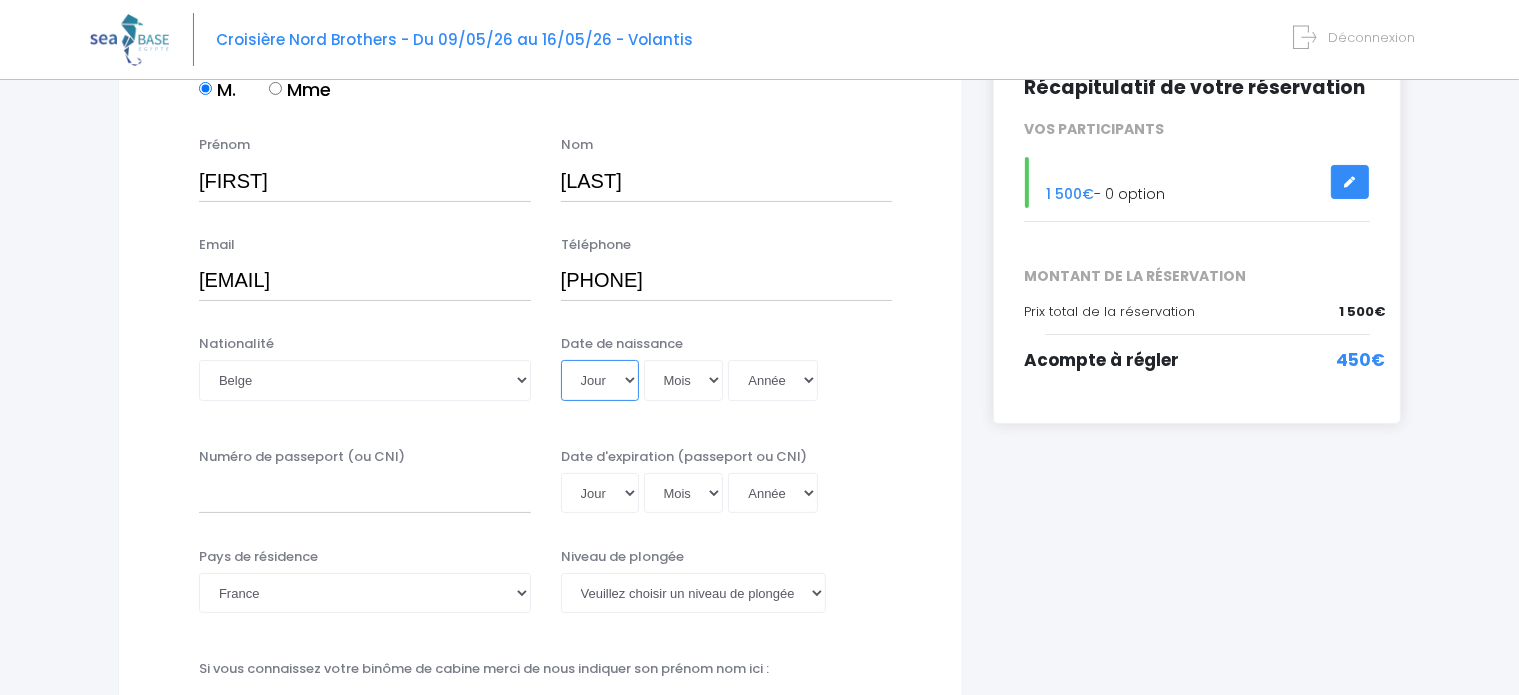 select on "29" 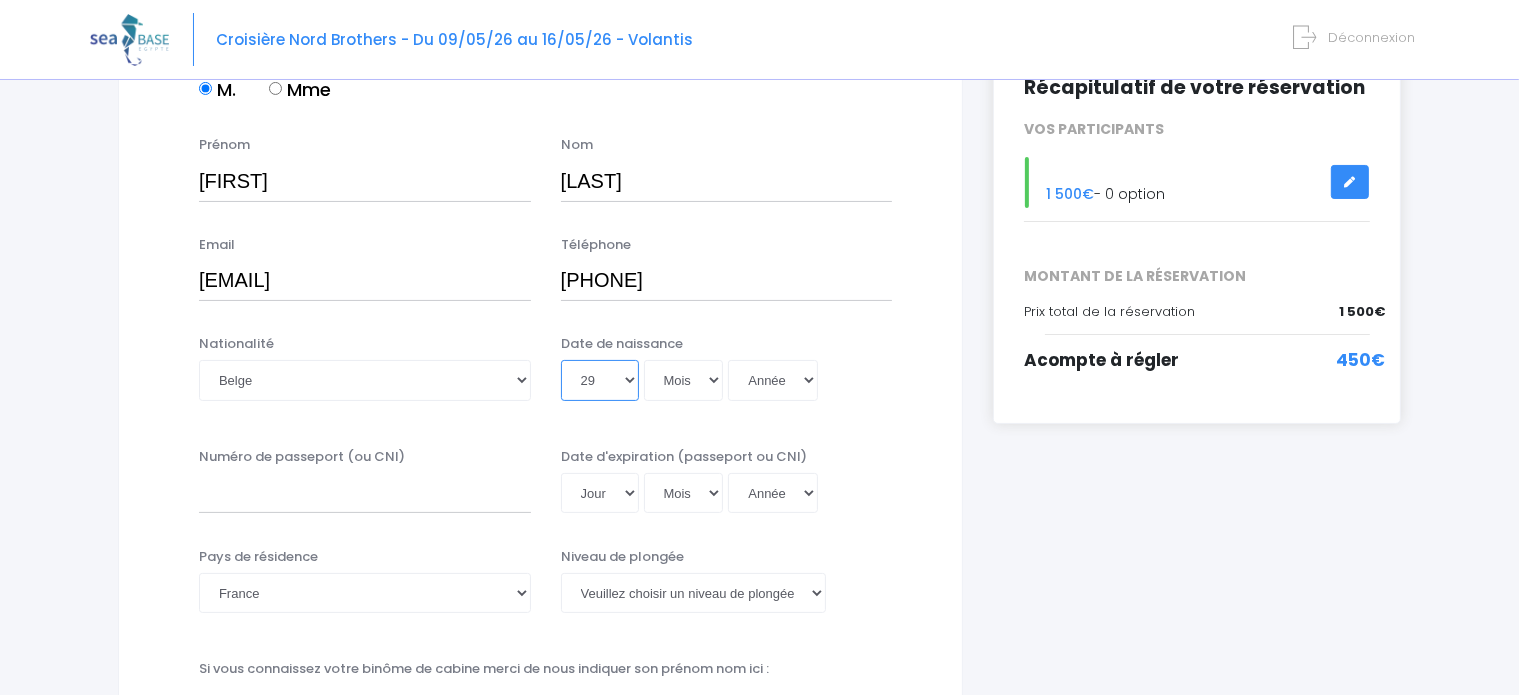click on "Jour 01 02 03 04 05 06 07 08 09 10 11 12 13 14 15 16 17 18 19 20 21 22 23 24 25 26 27 28 29 30 31" at bounding box center [600, 380] 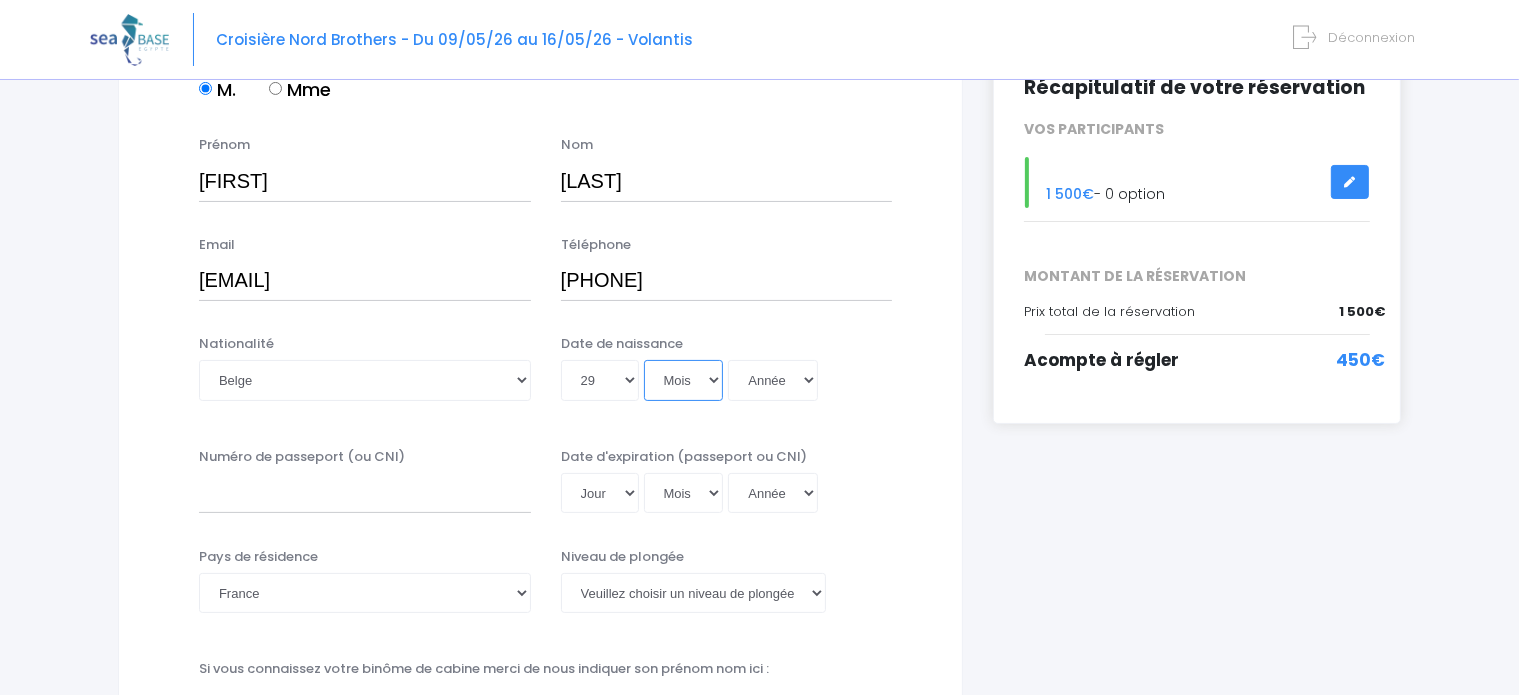 click on "Mois 01 02 03 04 05 06 07 08 09 10 11 12" at bounding box center (684, 380) 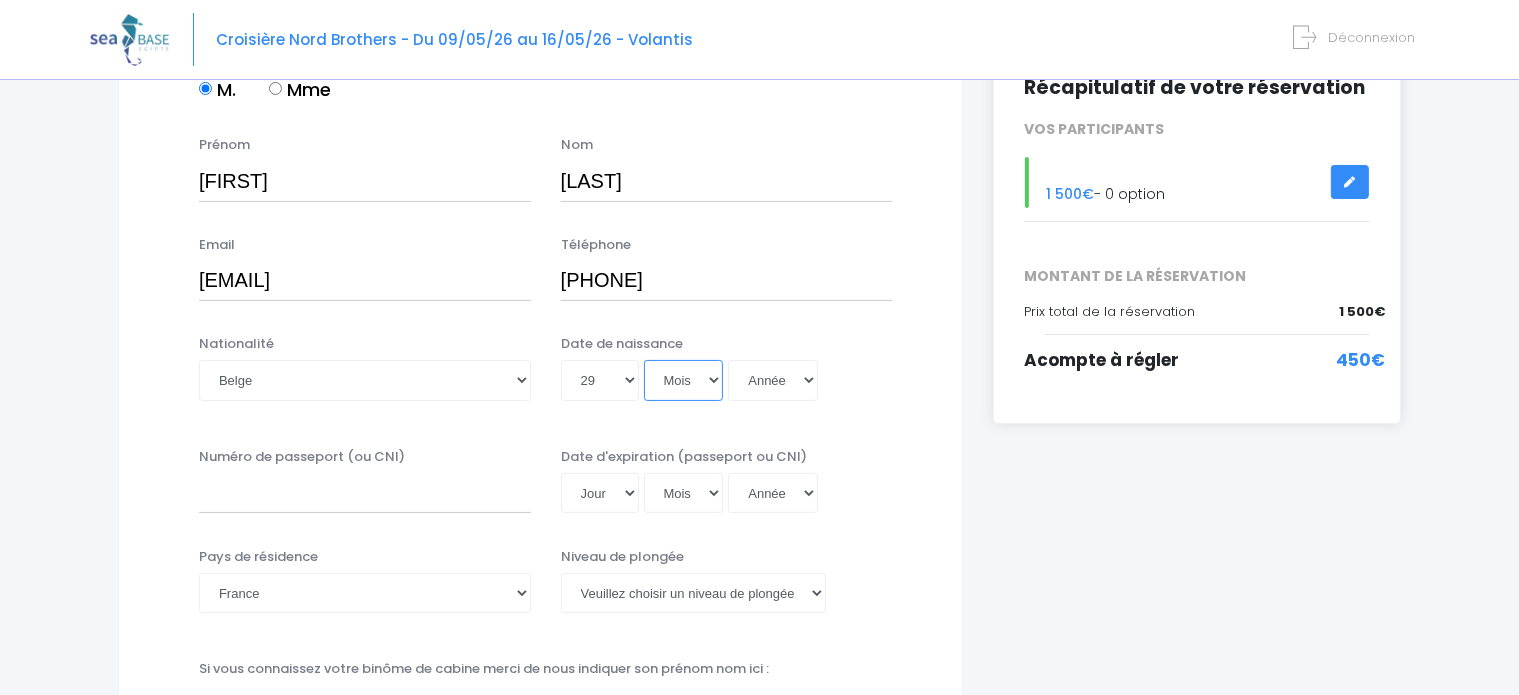 select on "03" 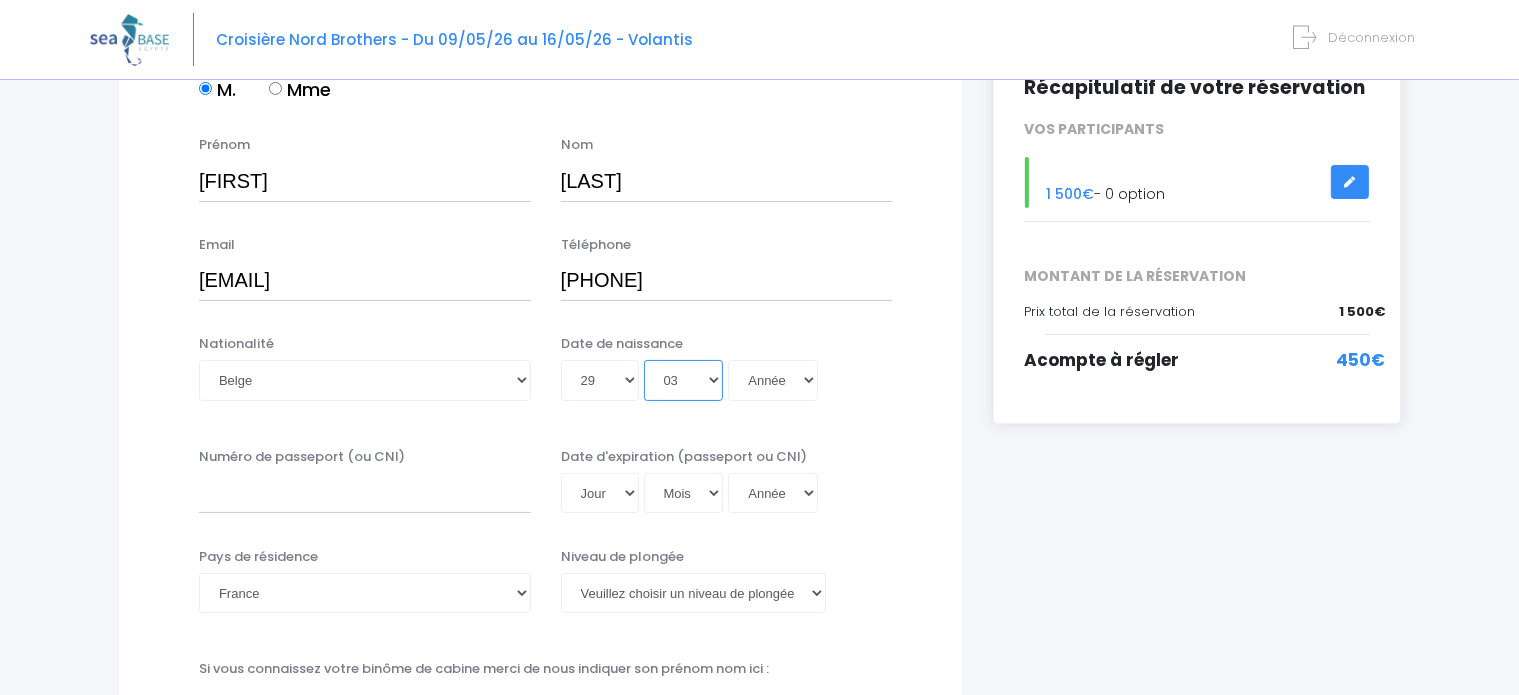 click on "Mois 01 02 03 04 05 06 07 08 09 10 11 12" at bounding box center [684, 380] 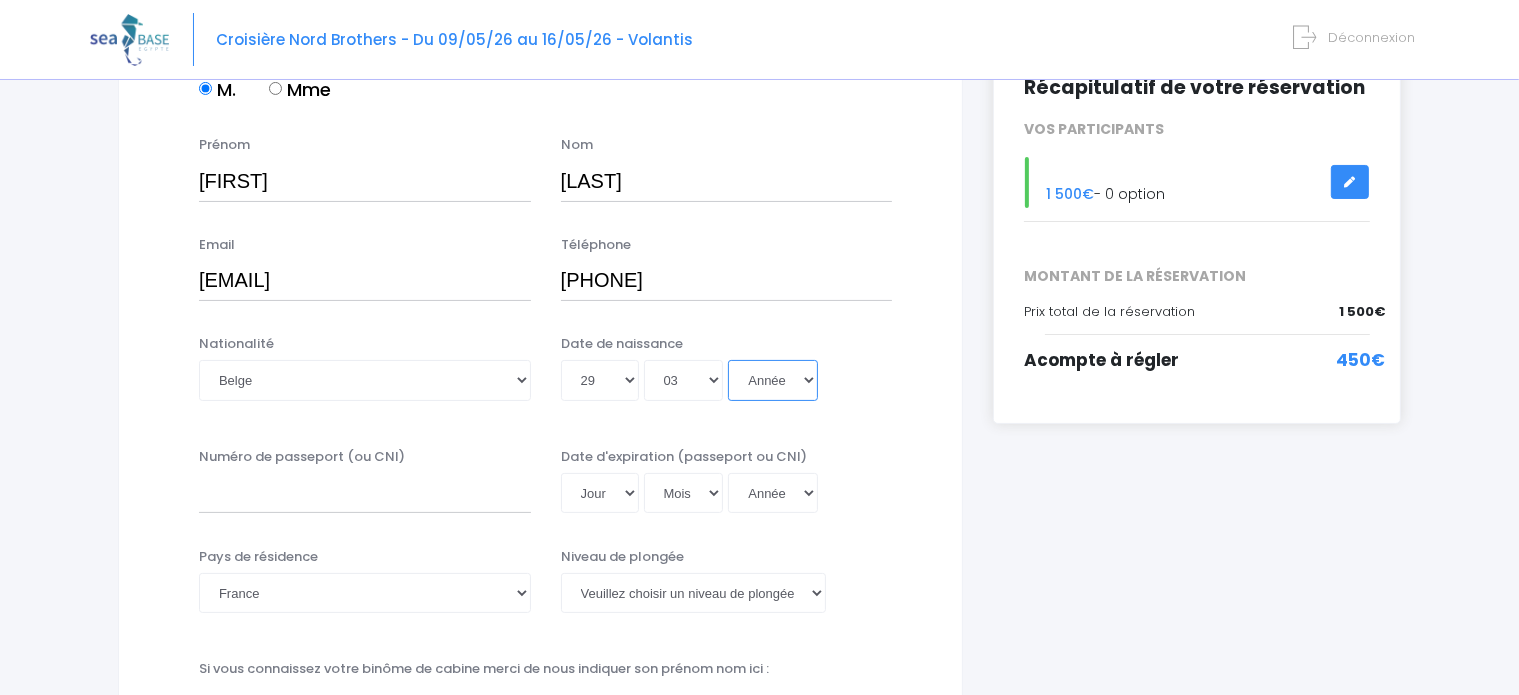 click on "Année 2045 2044 2043 2042 2041 2040 2039 2038 2037 2036 2035 2034 2033 2032 2031 2030 2029 2028 2027 2026 2025 2024 2023 2022 2021 2020 2019 2018 2017 2016 2015 2014 2013 2012 2011 2010 2009 2008 2007 2006 2005 2004 2003 2002 2001 2000 1999 1998 1997 1996 1995 1994 1993 1992 1991 1990 1989 1988 1987 1986 1985 1984 1983 1982 1981 1980 1979 1978 1977 1976 1975 1974 1973 1972 1971 1970 1969 1968 1967 1966 1965 1964 1963 1962 1961 1960 1959 1958 1957 1956 1955 1954 1953 1952 1951 1950 1949 1948 1947 1946 1945 1944 1943 1942 1941 1940 1939 1938 1937 1936 1935 1934 1933 1932 1931 1930 1929 1928 1927 1926 1925 1924 1923 1922 1921 1920 1919 1918 1917 1916 1915 1914 1913 1912 1911 1910 1909 1908 1907 1906 1905 1904 1903 1902 1901 1900" at bounding box center (773, 380) 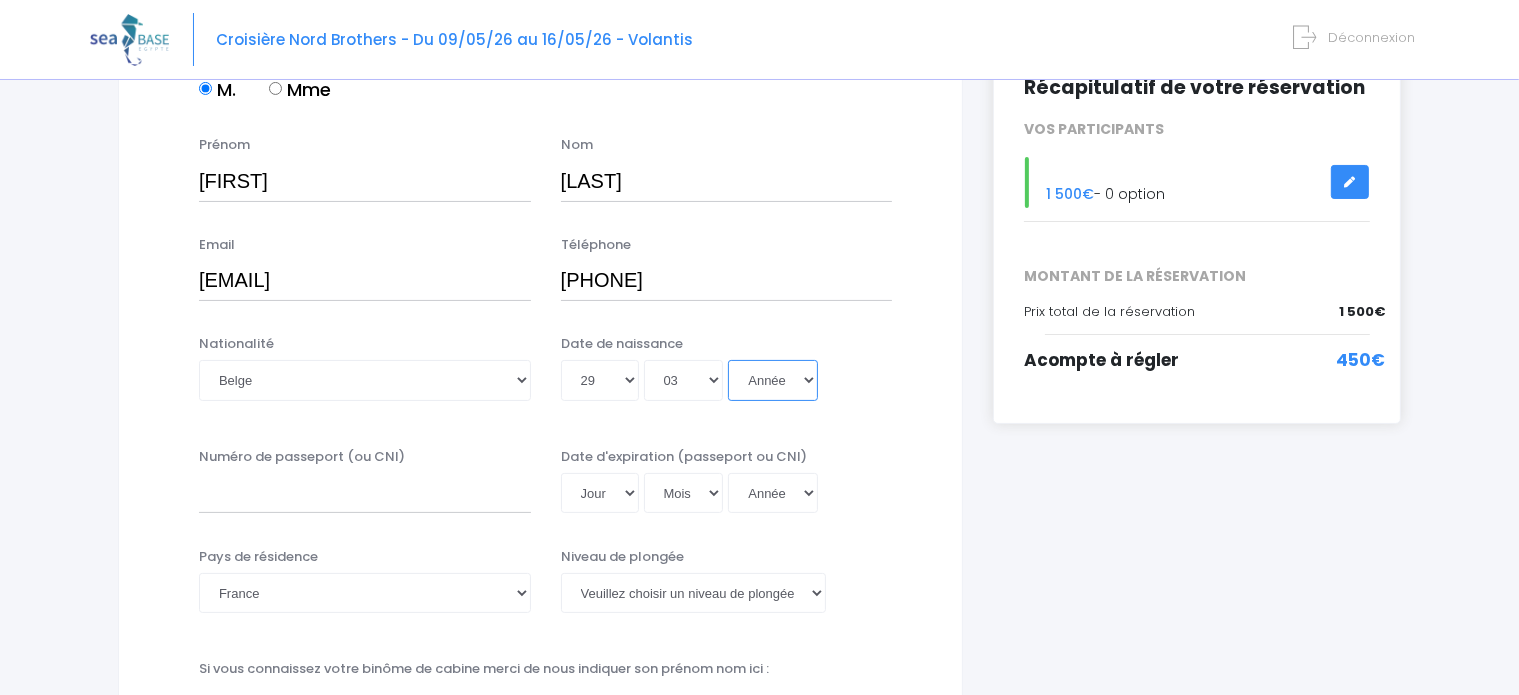 select on "1995" 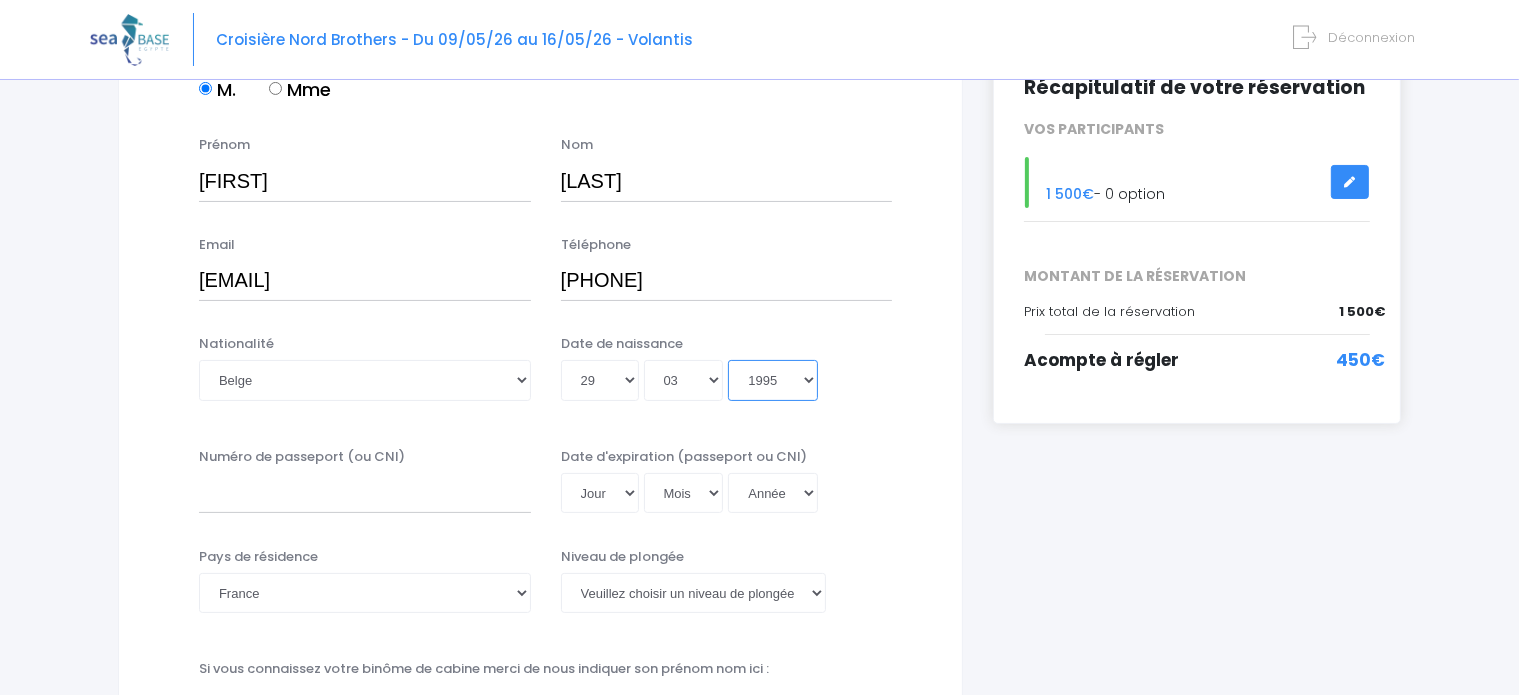 click on "Année 2045 2044 2043 2042 2041 2040 2039 2038 2037 2036 2035 2034 2033 2032 2031 2030 2029 2028 2027 2026 2025 2024 2023 2022 2021 2020 2019 2018 2017 2016 2015 2014 2013 2012 2011 2010 2009 2008 2007 2006 2005 2004 2003 2002 2001 2000 1999 1998 1997 1996 1995 1994 1993 1992 1991 1990 1989 1988 1987 1986 1985 1984 1983 1982 1981 1980 1979 1978 1977 1976 1975 1974 1973 1972 1971 1970 1969 1968 1967 1966 1965 1964 1963 1962 1961 1960 1959 1958 1957 1956 1955 1954 1953 1952 1951 1950 1949 1948 1947 1946 1945 1944 1943 1942 1941 1940 1939 1938 1937 1936 1935 1934 1933 1932 1931 1930 1929 1928 1927 1926 1925 1924 1923 1922 1921 1920 1919 1918 1917 1916 1915 1914 1913 1912 1911 1910 1909 1908 1907 1906 1905 1904 1903 1902 1901 1900" at bounding box center [773, 380] 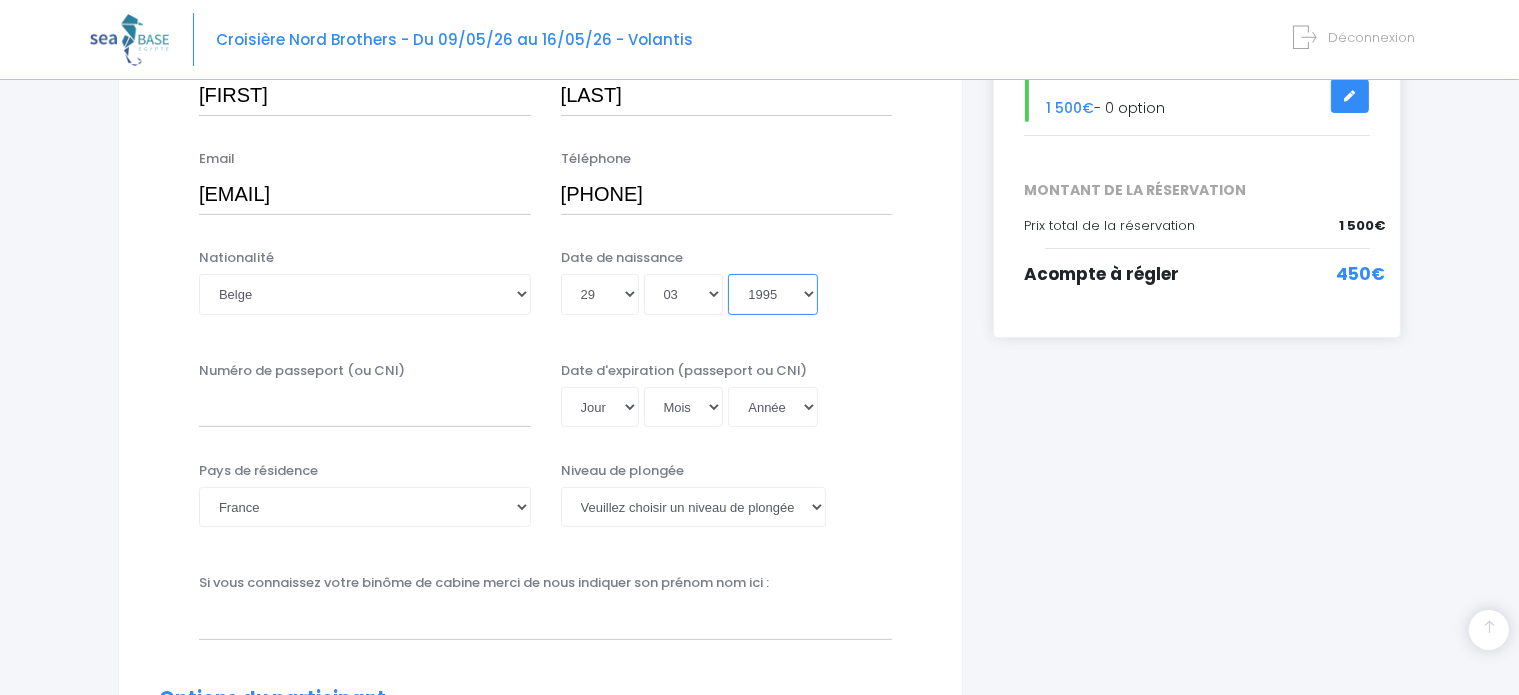 scroll, scrollTop: 383, scrollLeft: 0, axis: vertical 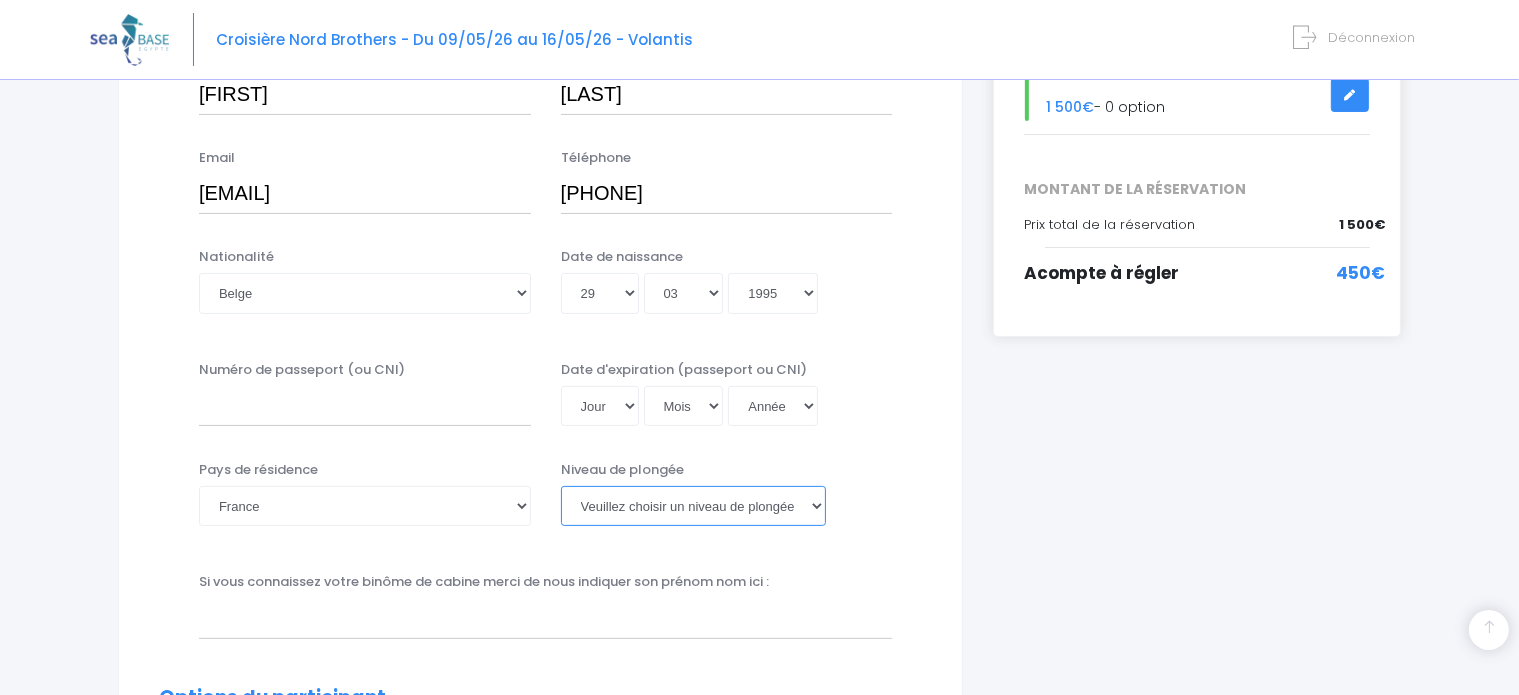 click on "Veuillez choisir un niveau de plongée
Non plongeur
Junior OW diver
Adventure OW diver
Open Water diver
Advanced OW diver
Deep diver
Rescue diver
Dive Master
Instructeur
MSDT
IDC Staff
Master instructeur
Course Director
N1
N2
N3
N4 PA40 MF1 MF2 PE40 Autre" at bounding box center [693, 506] 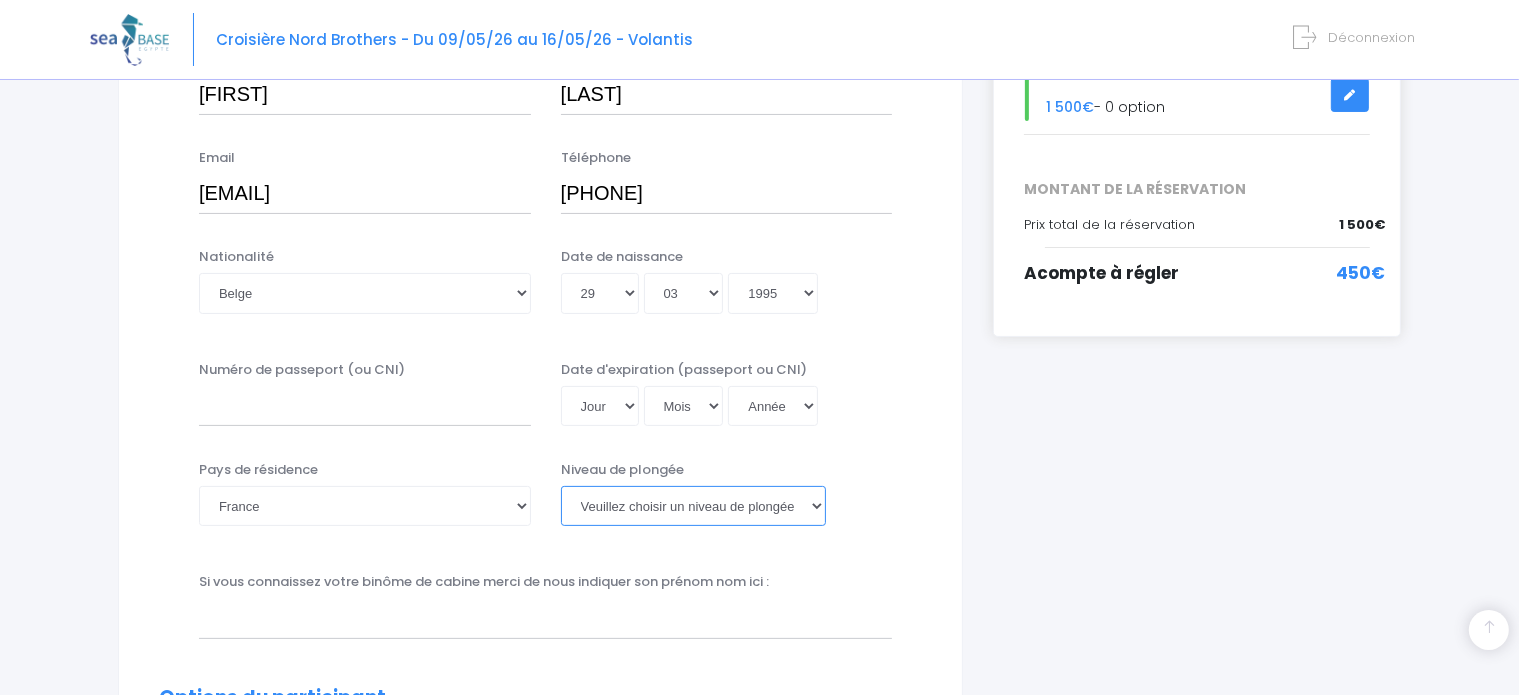 select on "N4" 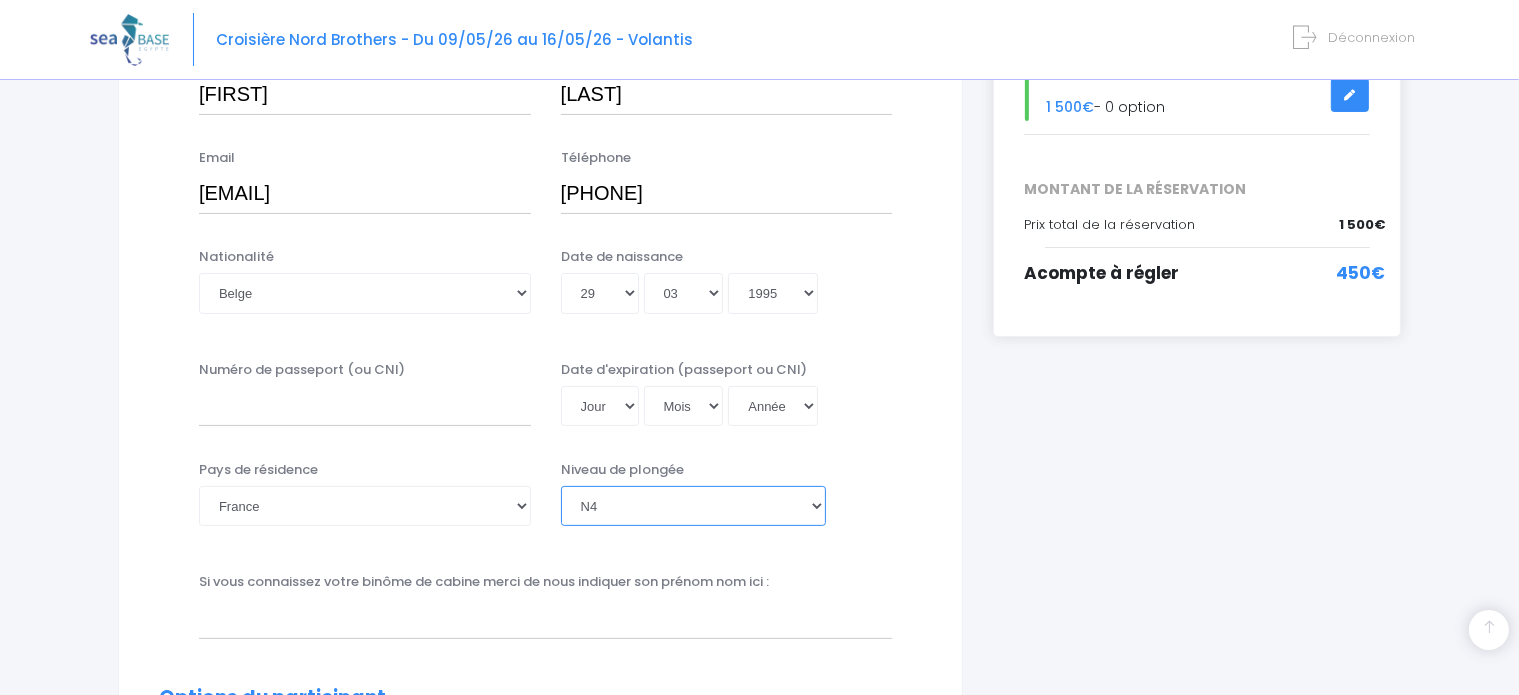 click on "Veuillez choisir un niveau de plongée
Non plongeur
Junior OW diver
Adventure OW diver
Open Water diver
Advanced OW diver
Deep diver
Rescue diver
Dive Master
Instructeur
MSDT
IDC Staff
Master instructeur
Course Director
N1
N2
N3
N4 PA40 MF1 MF2 PE40 Autre" at bounding box center (693, 506) 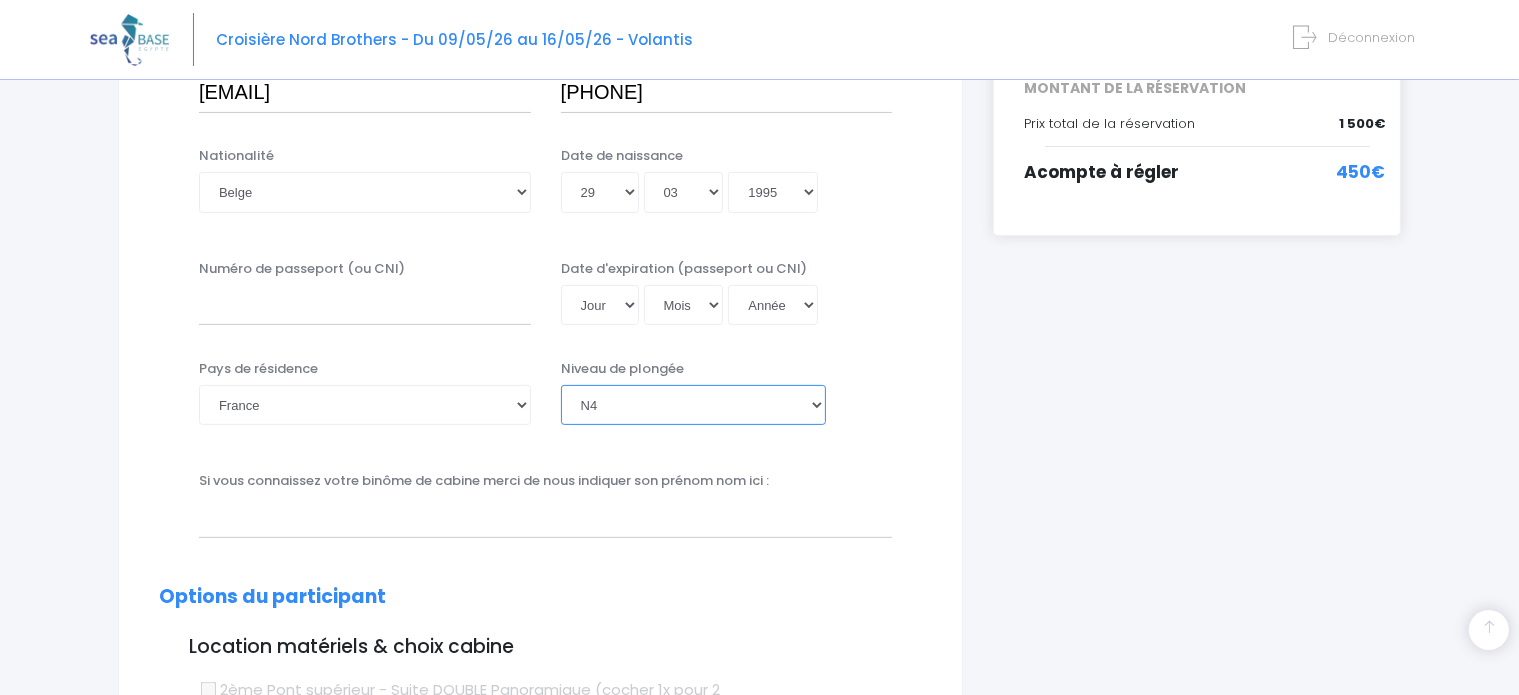 scroll, scrollTop: 486, scrollLeft: 0, axis: vertical 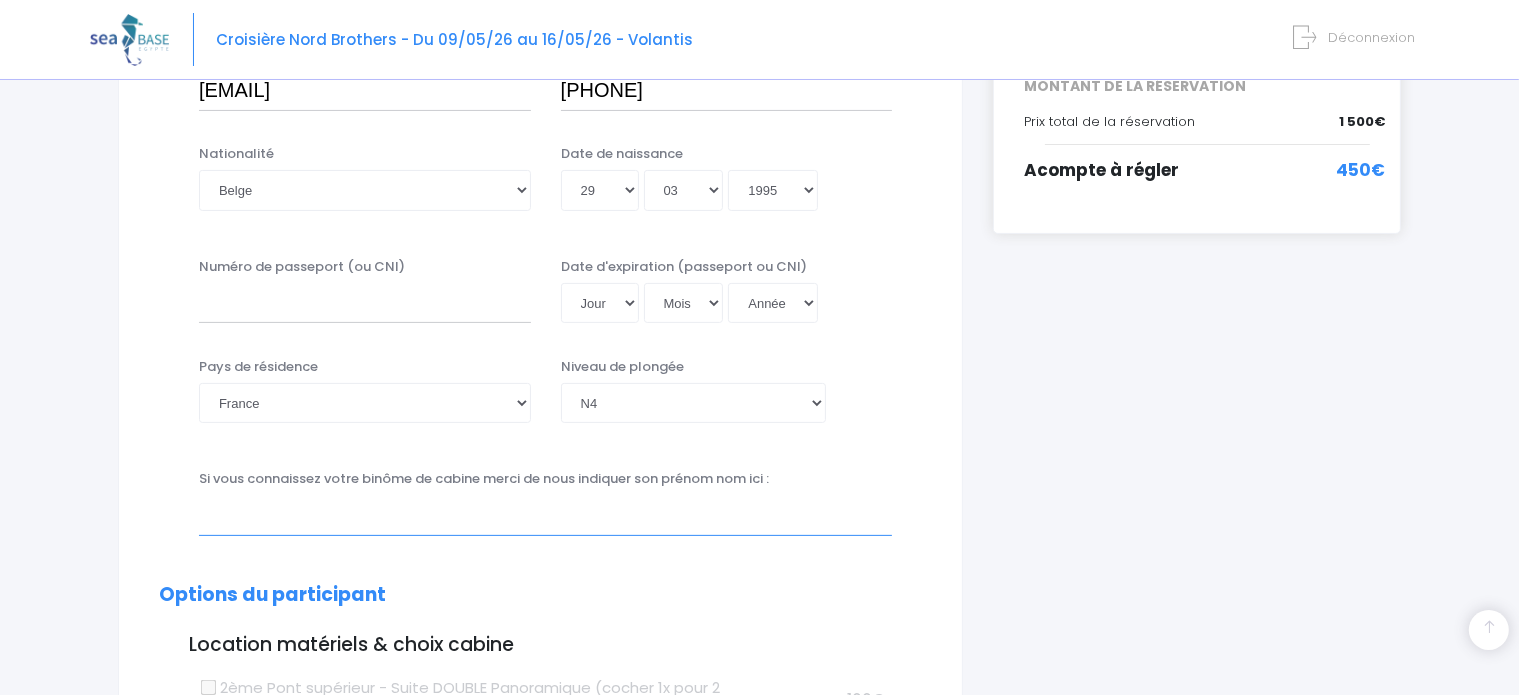 click at bounding box center [545, 515] 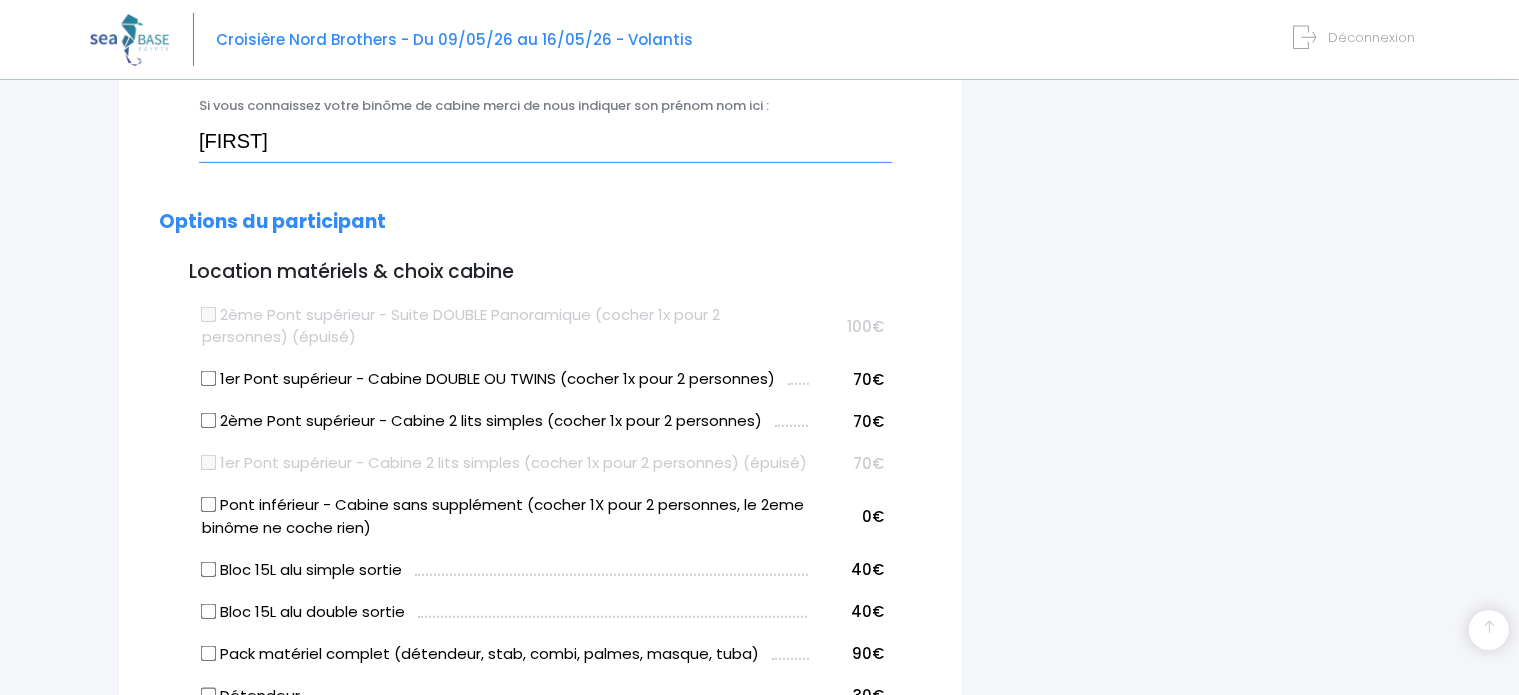 scroll, scrollTop: 860, scrollLeft: 0, axis: vertical 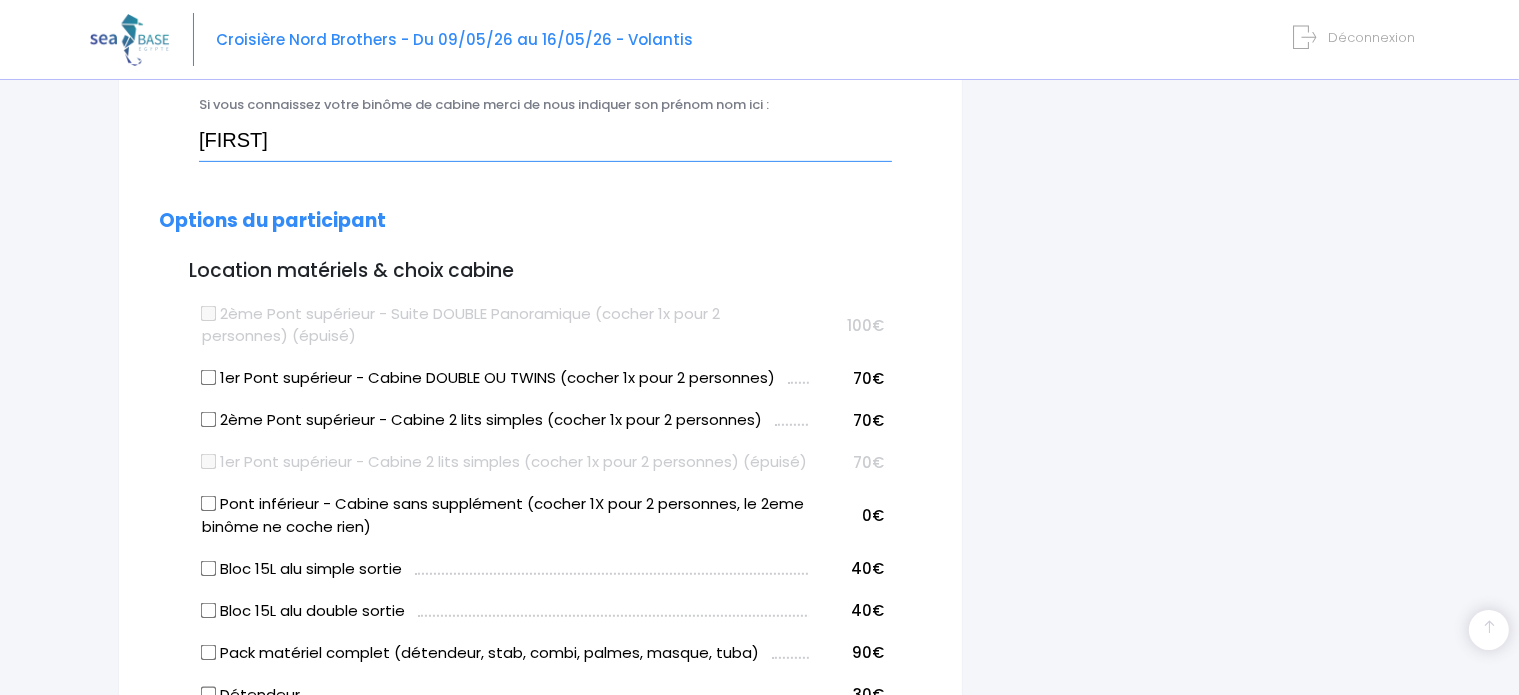 type on "Vincent" 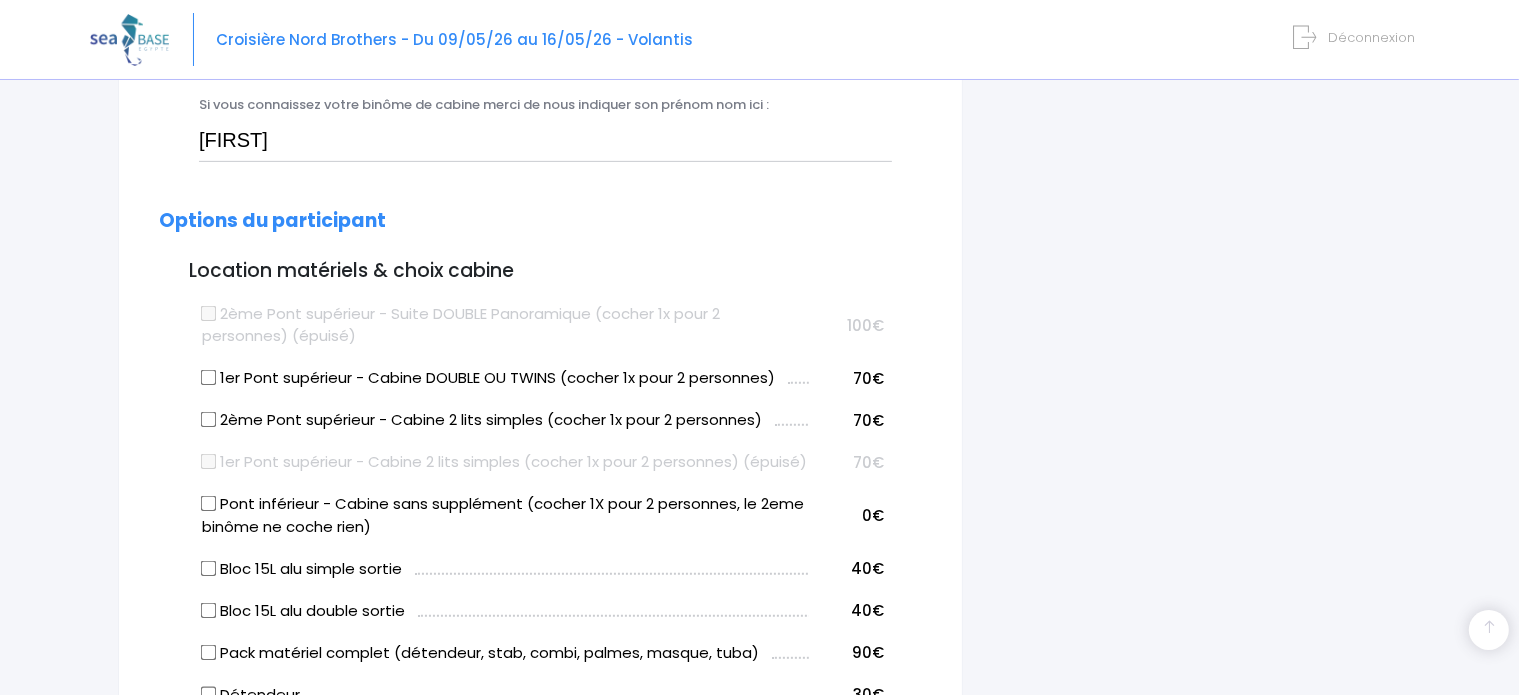 click on "2ème Pont supérieur - Cabine 2 lits simples (cocher 1x pour 2 personnes)" at bounding box center (209, 420) 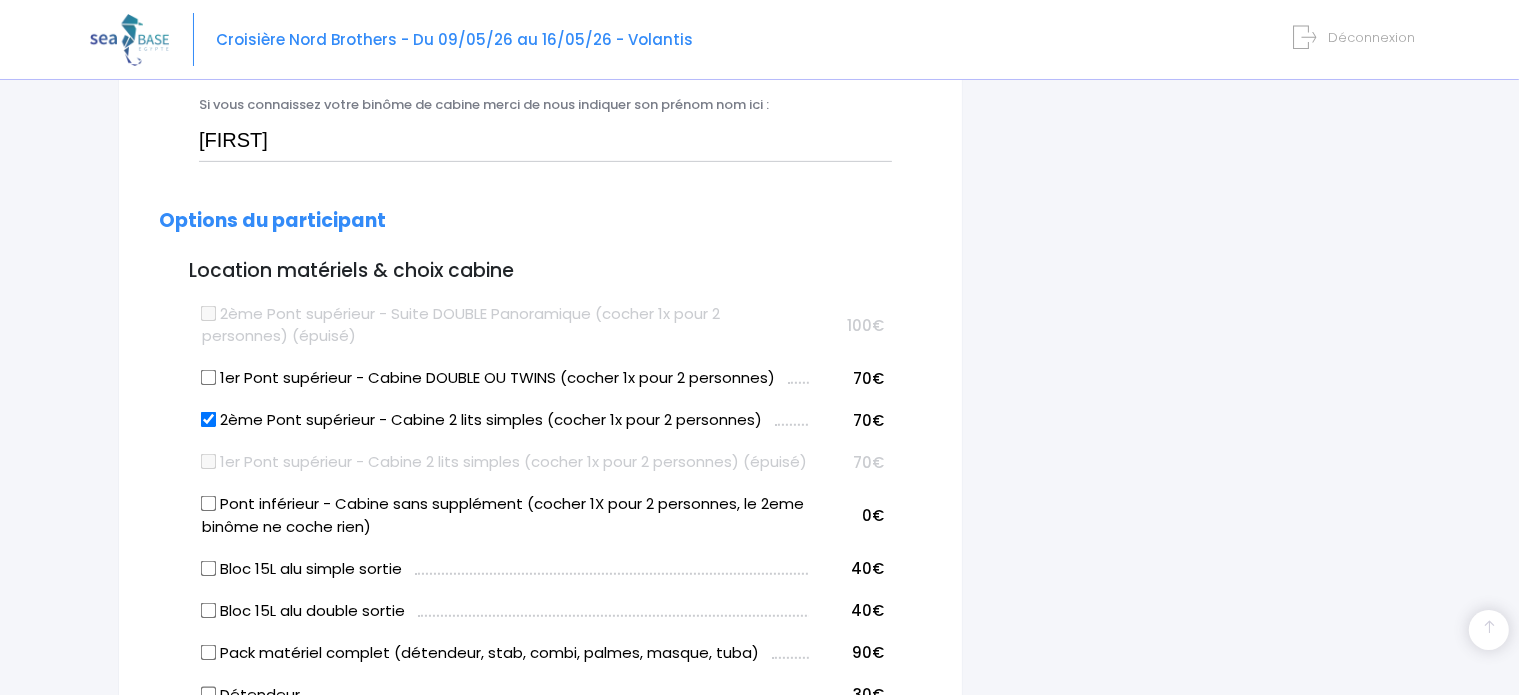 click on "2ème Pont supérieur - Cabine 2 lits simples (cocher 1x pour 2 personnes)" at bounding box center [209, 420] 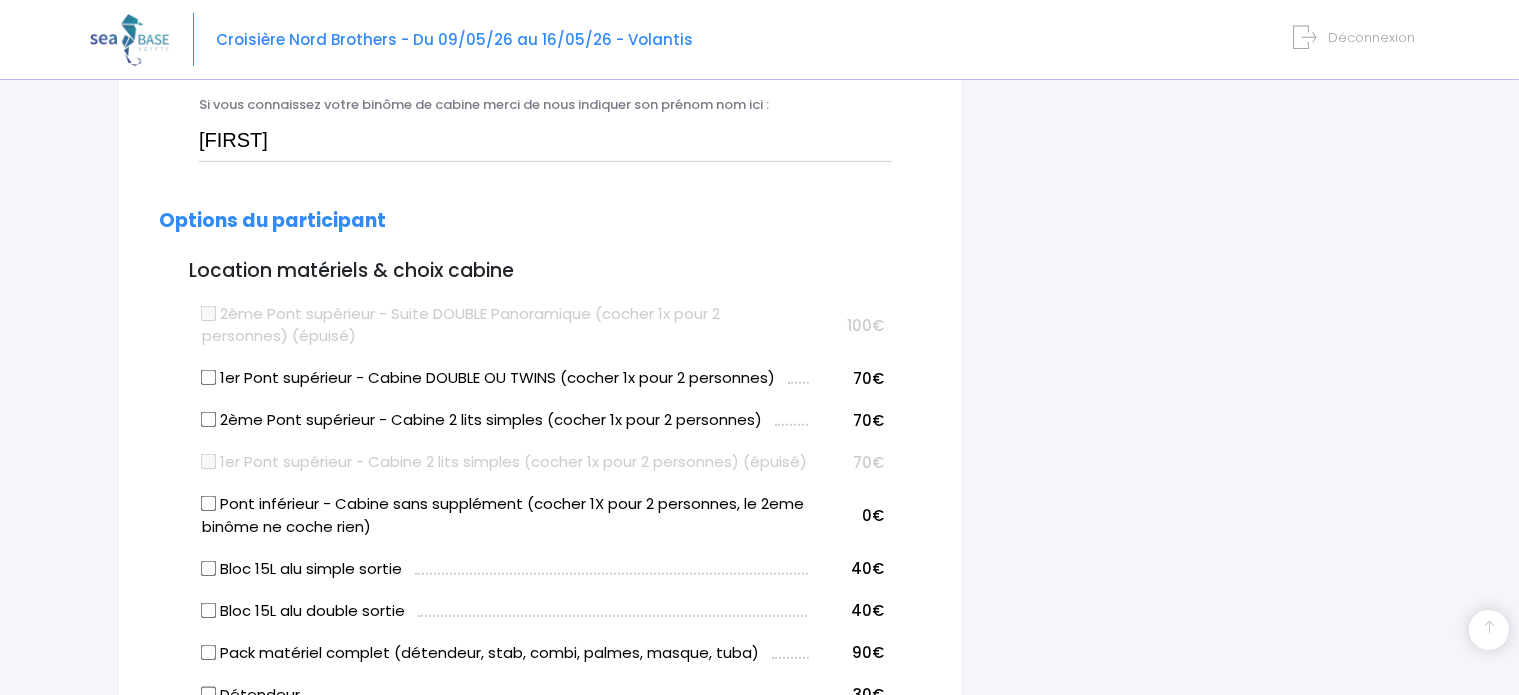 click on "2ème Pont supérieur - Cabine 2 lits simples (cocher 1x pour 2 personnes)" at bounding box center [209, 420] 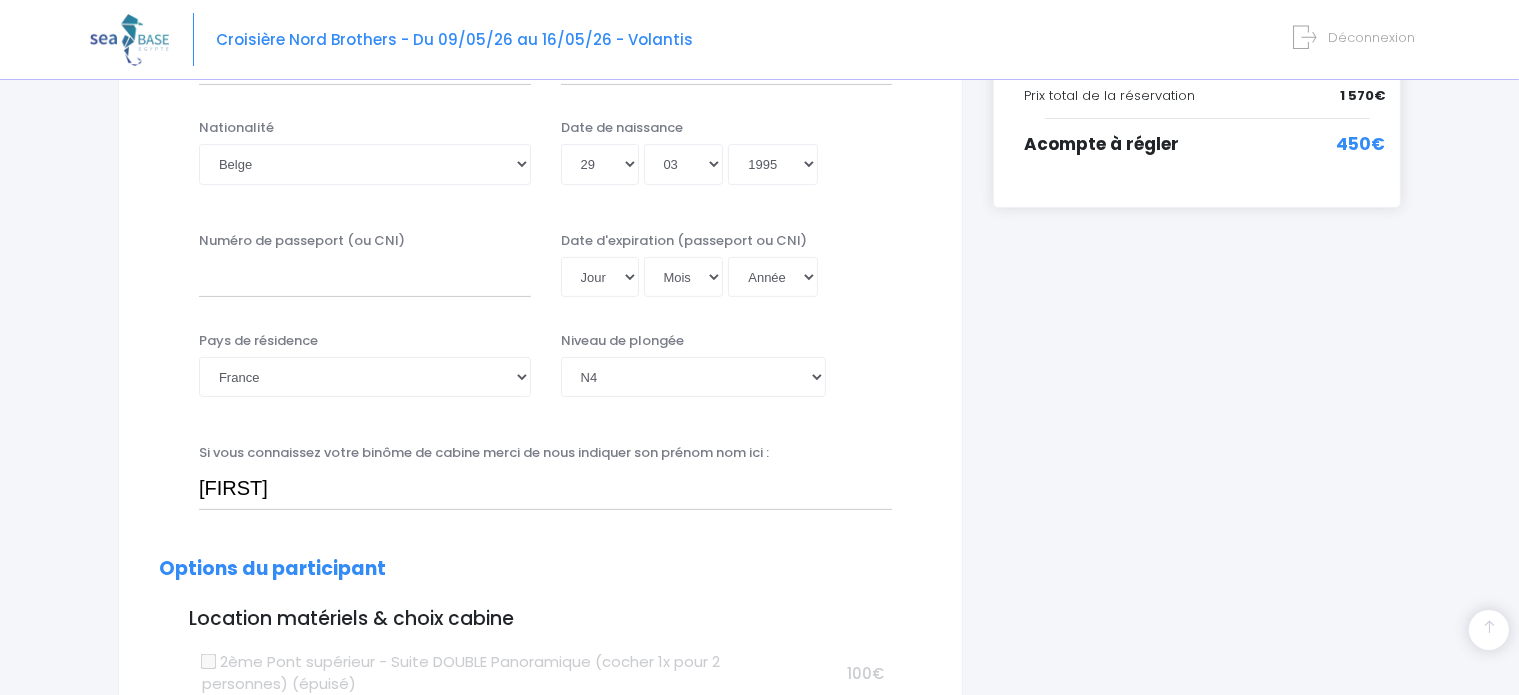 scroll, scrollTop: 508, scrollLeft: 0, axis: vertical 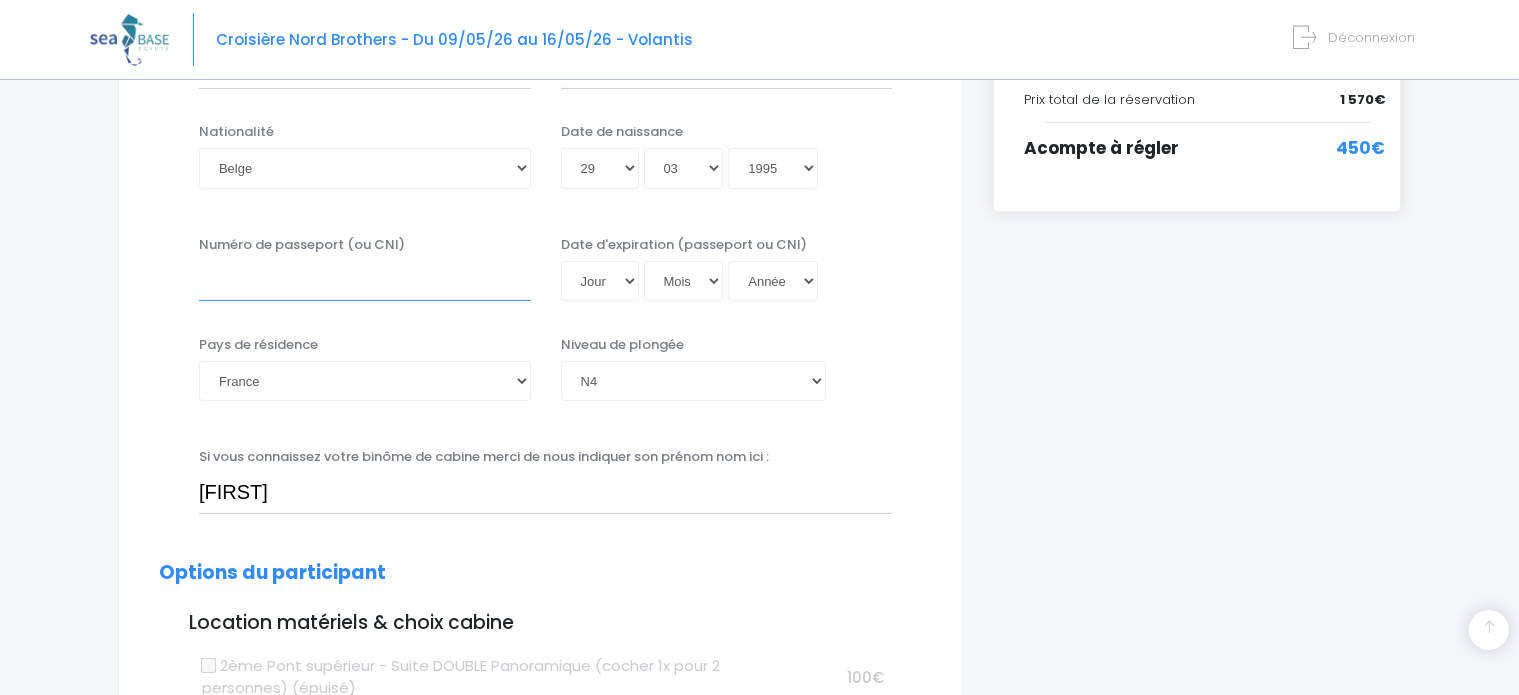 click on "Numéro de passeport (ou CNI)" at bounding box center [365, 281] 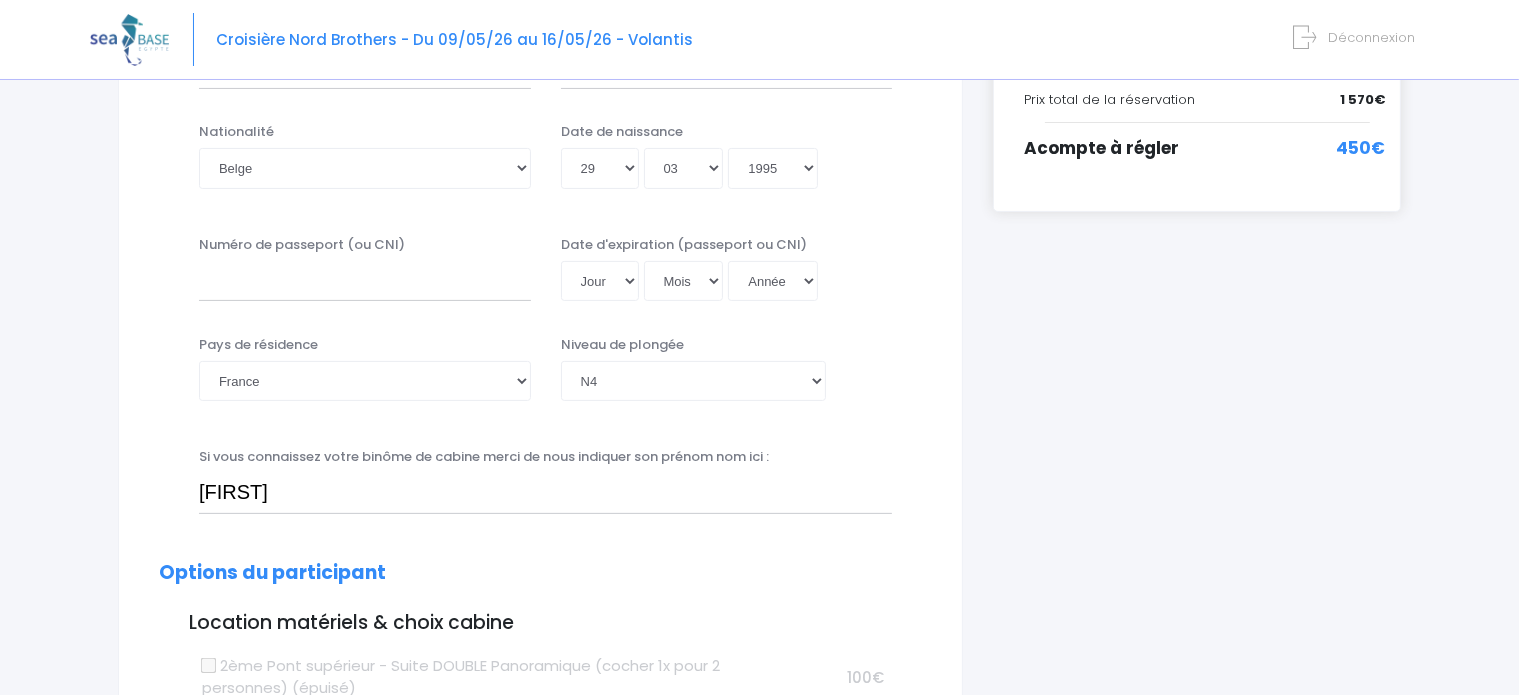 scroll, scrollTop: 0, scrollLeft: 0, axis: both 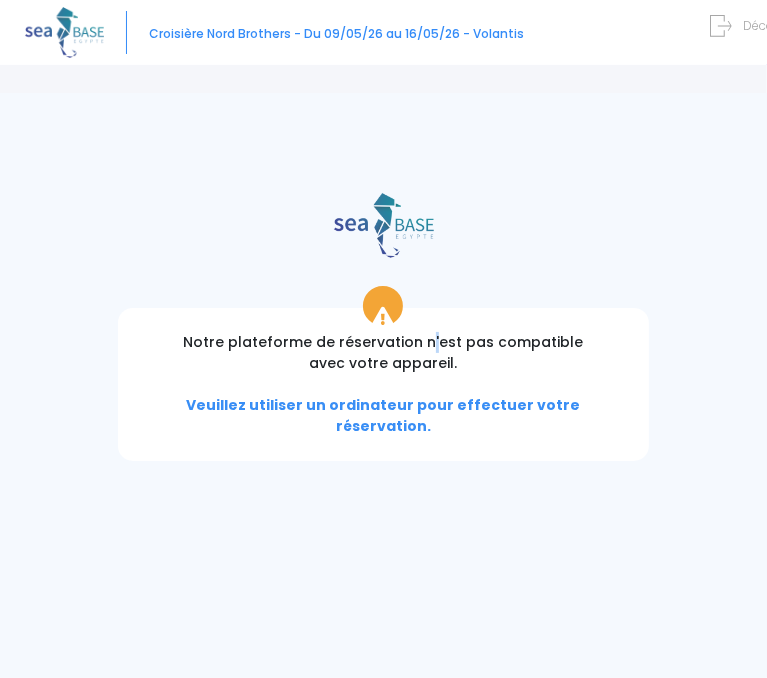 drag, startPoint x: 362, startPoint y: 430, endPoint x: 236, endPoint y: 314, distance: 171.26587 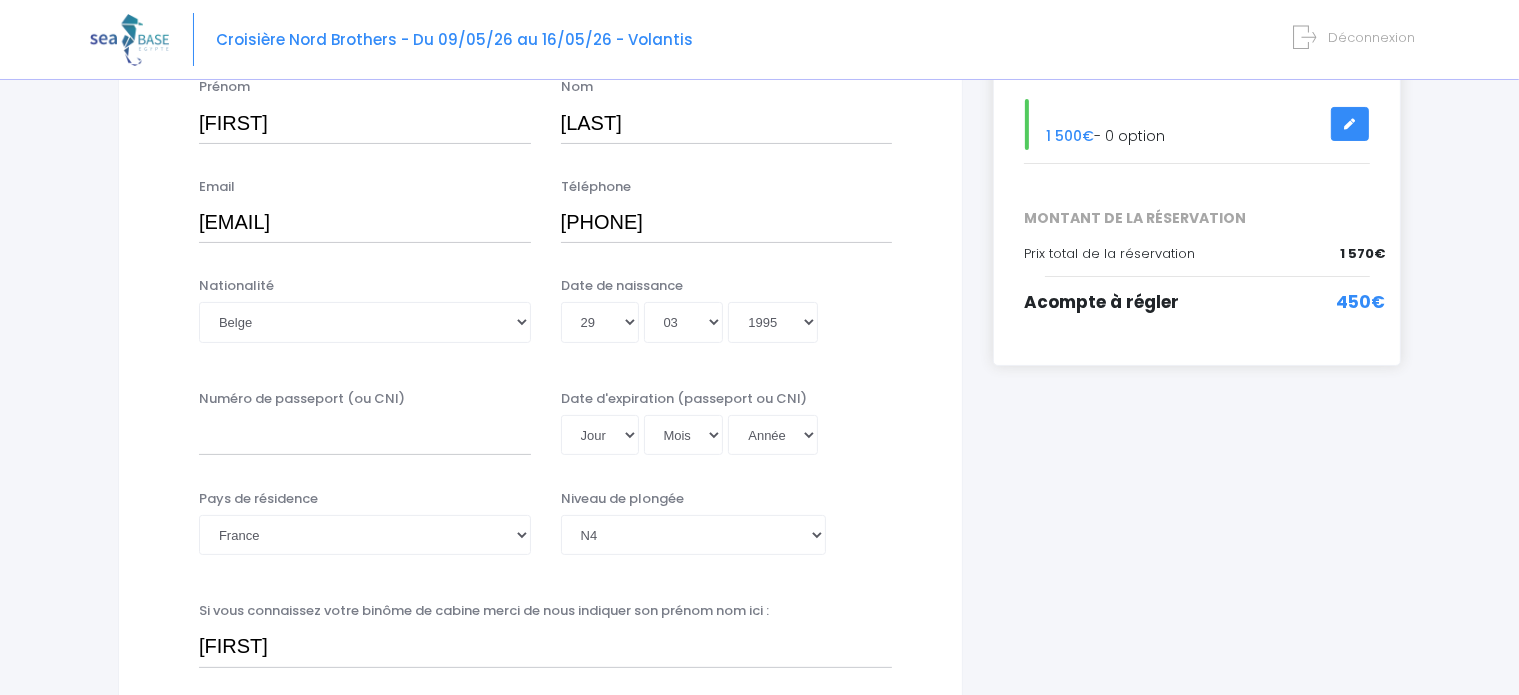 scroll, scrollTop: 356, scrollLeft: 0, axis: vertical 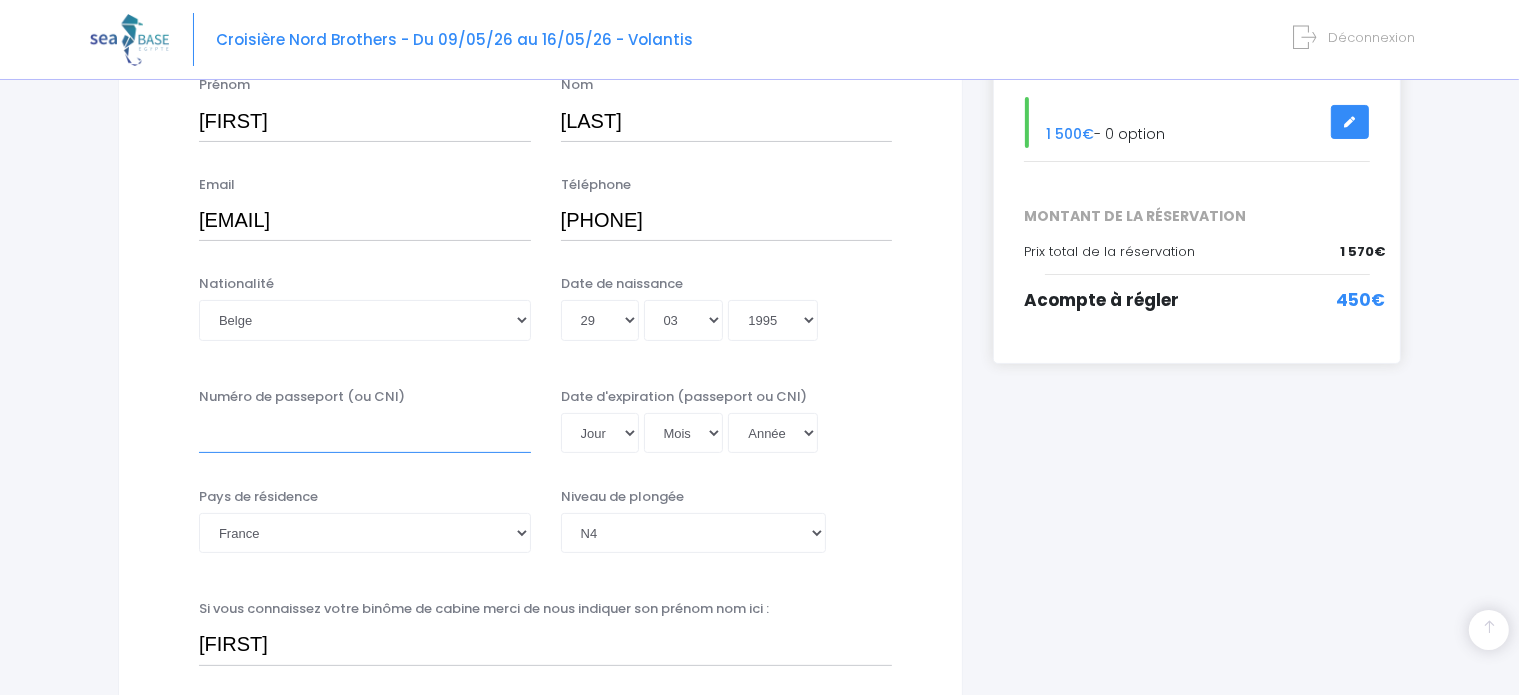 click on "Numéro de passeport (ou CNI)" at bounding box center [365, 433] 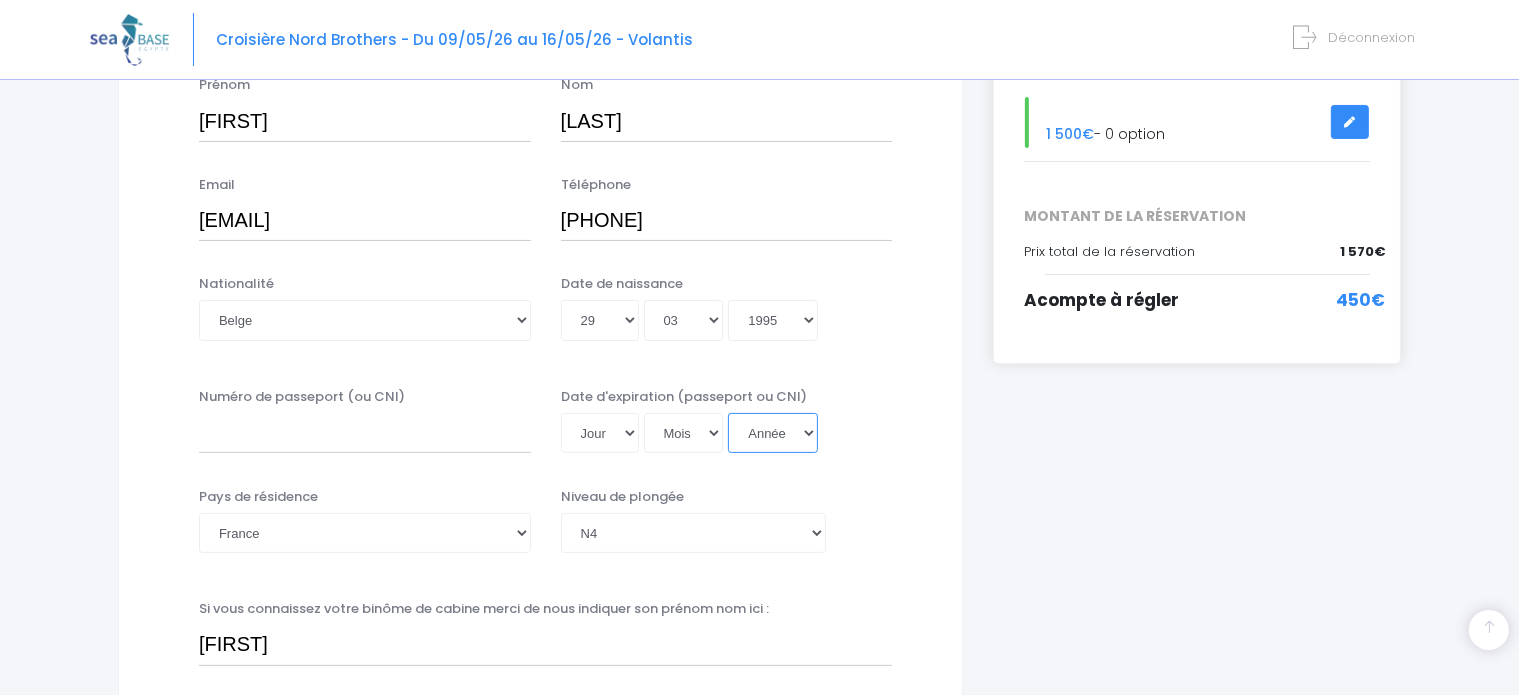 click on "Année 2045 2044 2043 2042 2041 2040 2039 2038 2037 2036 2035 2034 2033 2032 2031 2030 2029 2028 2027 2026 2025 2024 2023 2022 2021 2020 2019 2018 2017 2016 2015 2014 2013 2012 2011 2010 2009 2008 2007 2006 2005 2004 2003 2002 2001 2000 1999 1998 1997 1996 1995 1994 1993 1992 1991 1990 1989 1988 1987 1986 1985 1984 1983 1982 1981 1980 1979 1978 1977 1976 1975 1974 1973 1972 1971 1970 1969 1968 1967 1966 1965 1964 1963 1962 1961 1960 1959 1958 1957 1956 1955 1954 1953 1952 1951 1950 1949 1948 1947 1946 1945 1944 1943 1942 1941 1940 1939 1938 1937 1936 1935 1934 1933 1932 1931 1930 1929 1928 1927 1926 1925 1924 1923 1922 1921 1920 1919 1918 1917 1916 1915 1914 1913 1912 1911 1910 1909 1908 1907 1906 1905 1904 1903 1902 1901 1900" at bounding box center [773, 433] 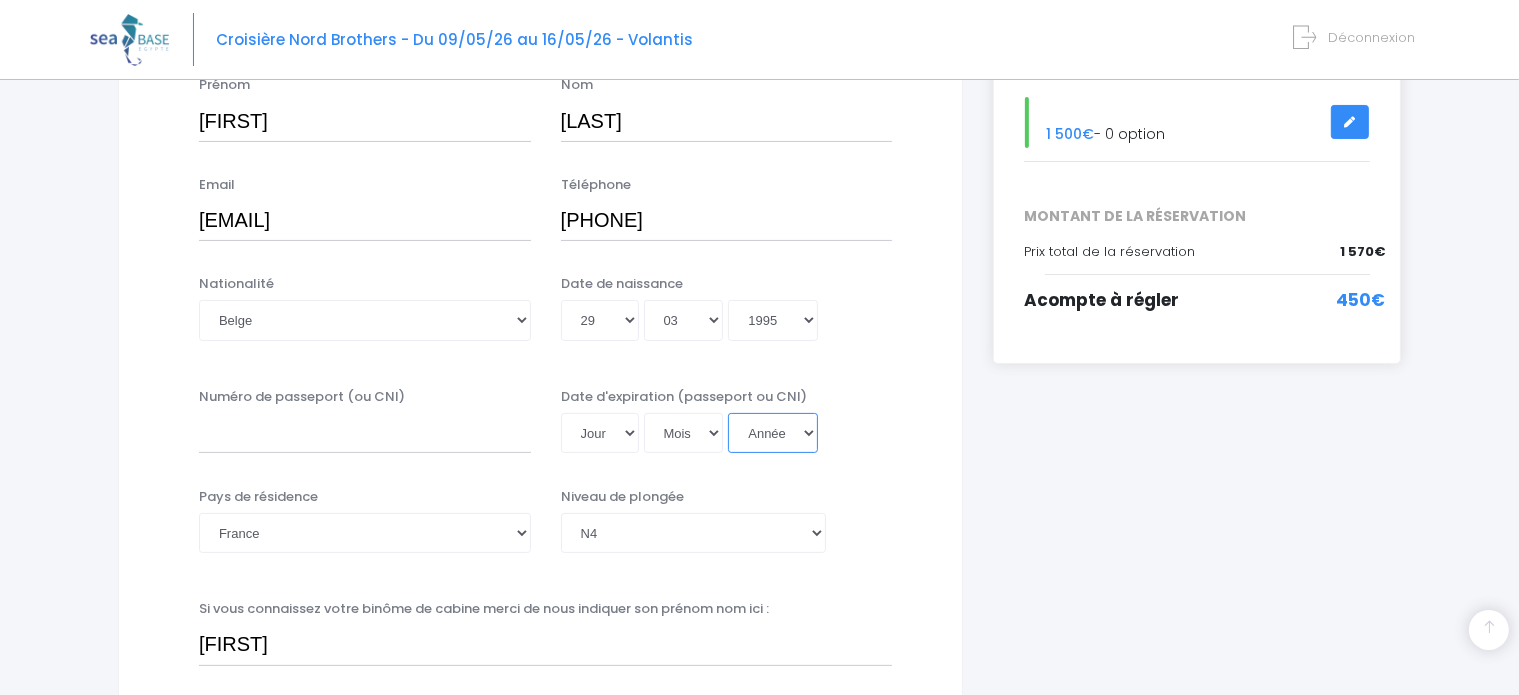 select on "2026" 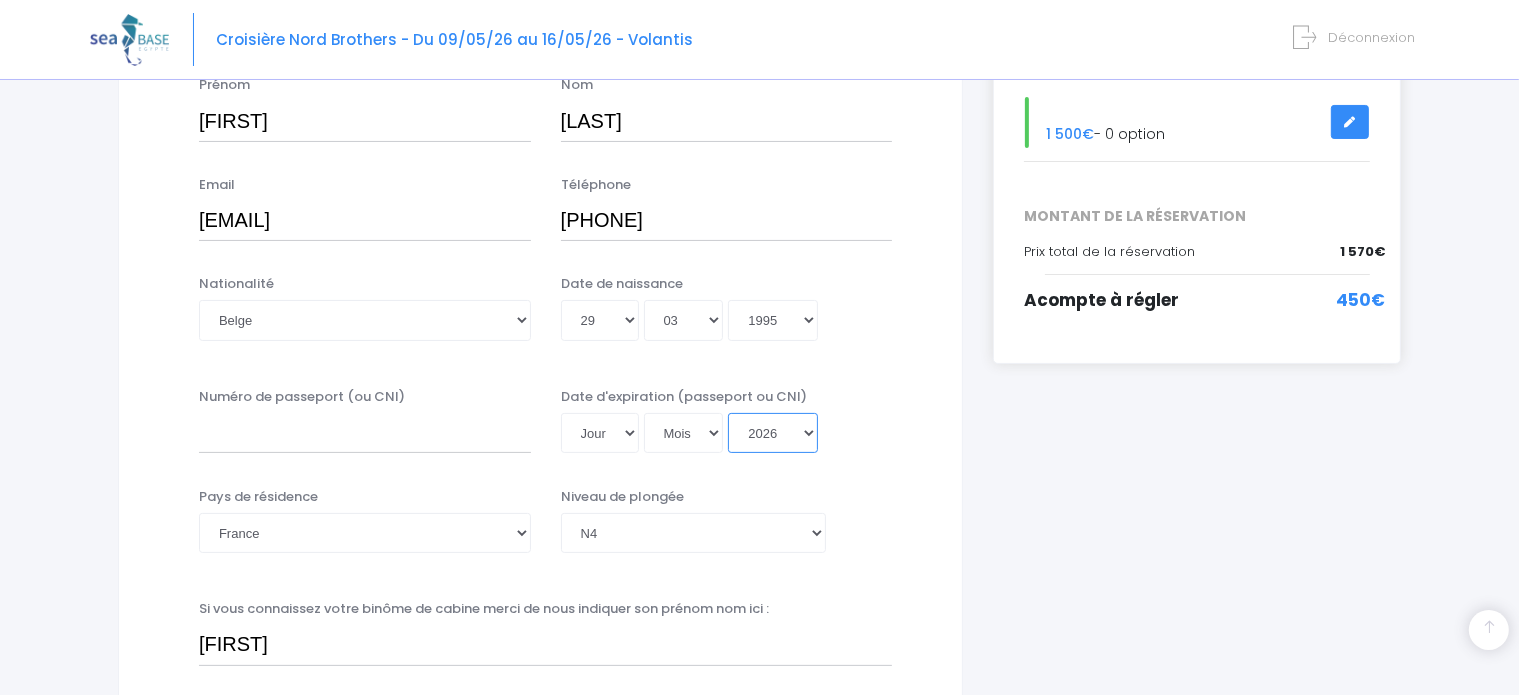click on "Année 2045 2044 2043 2042 2041 2040 2039 2038 2037 2036 2035 2034 2033 2032 2031 2030 2029 2028 2027 2026 2025 2024 2023 2022 2021 2020 2019 2018 2017 2016 2015 2014 2013 2012 2011 2010 2009 2008 2007 2006 2005 2004 2003 2002 2001 2000 1999 1998 1997 1996 1995 1994 1993 1992 1991 1990 1989 1988 1987 1986 1985 1984 1983 1982 1981 1980 1979 1978 1977 1976 1975 1974 1973 1972 1971 1970 1969 1968 1967 1966 1965 1964 1963 1962 1961 1960 1959 1958 1957 1956 1955 1954 1953 1952 1951 1950 1949 1948 1947 1946 1945 1944 1943 1942 1941 1940 1939 1938 1937 1936 1935 1934 1933 1932 1931 1930 1929 1928 1927 1926 1925 1924 1923 1922 1921 1920 1919 1918 1917 1916 1915 1914 1913 1912 1911 1910 1909 1908 1907 1906 1905 1904 1903 1902 1901 1900" at bounding box center (773, 433) 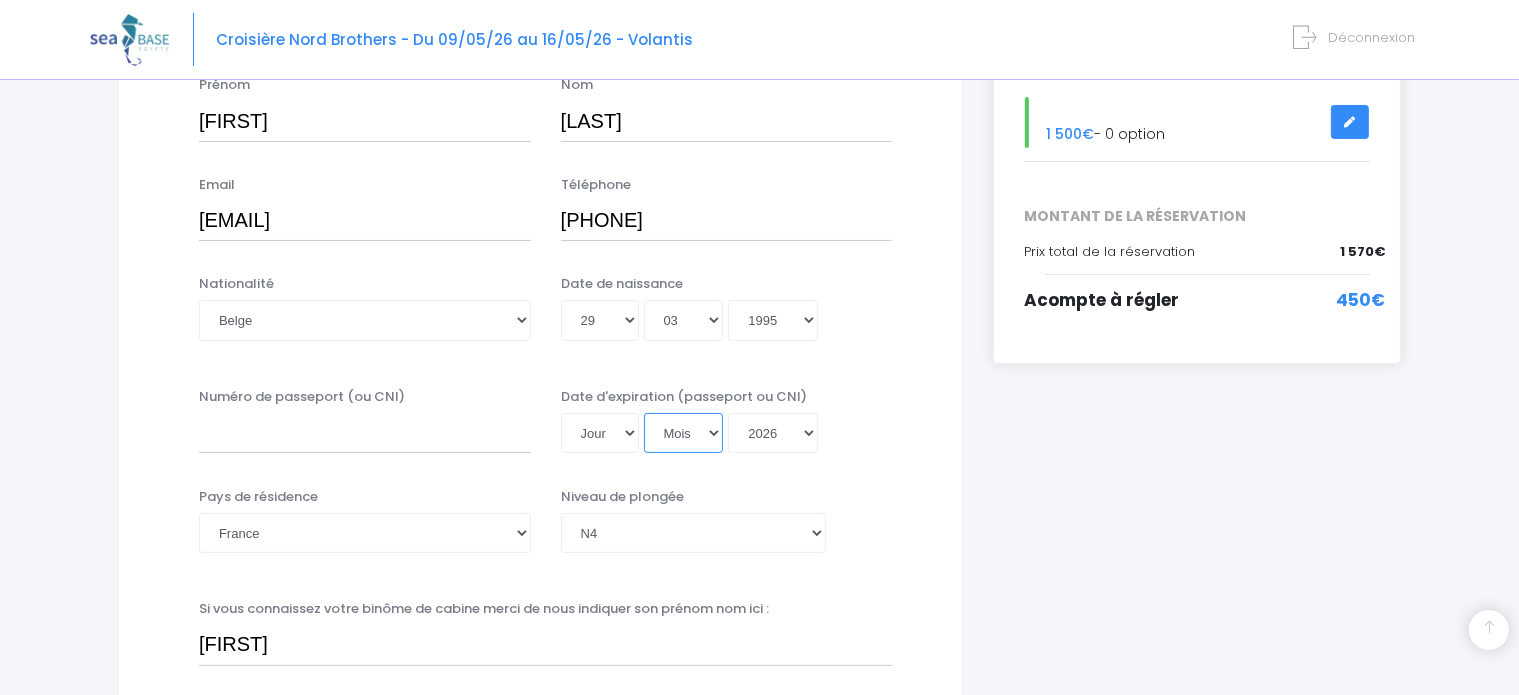 click on "Mois 01 02 03 04 05 06 07 08 09 10 11 12" at bounding box center [684, 433] 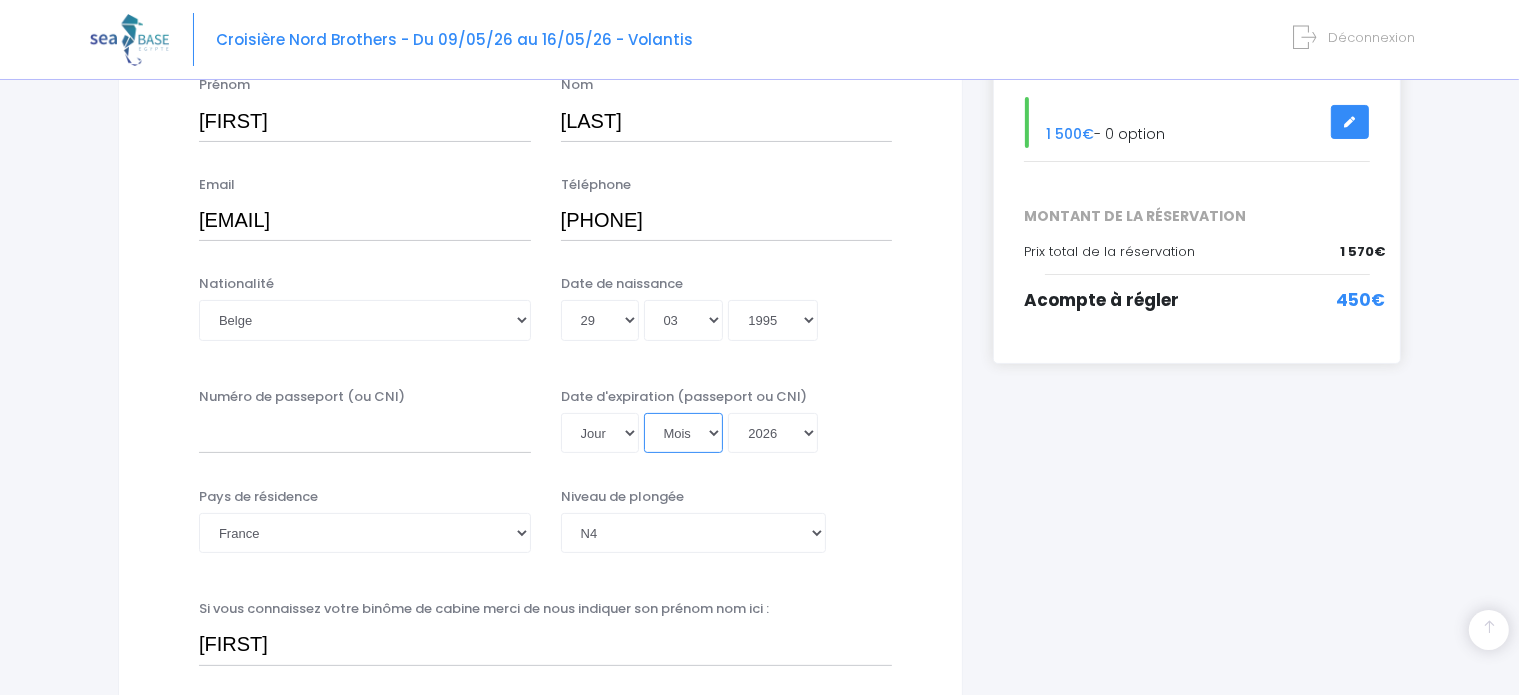 select on "11" 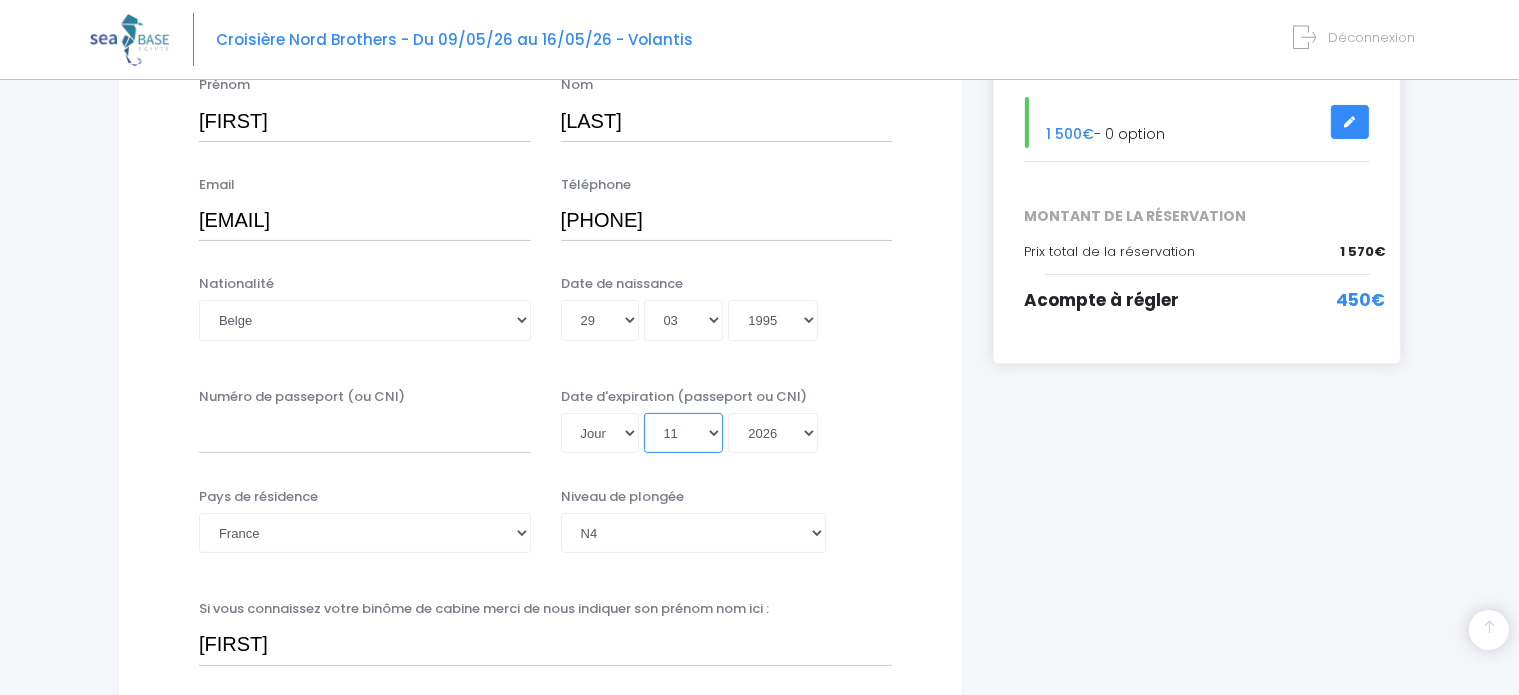 click on "Mois 01 02 03 04 05 06 07 08 09 10 11 12" at bounding box center (684, 433) 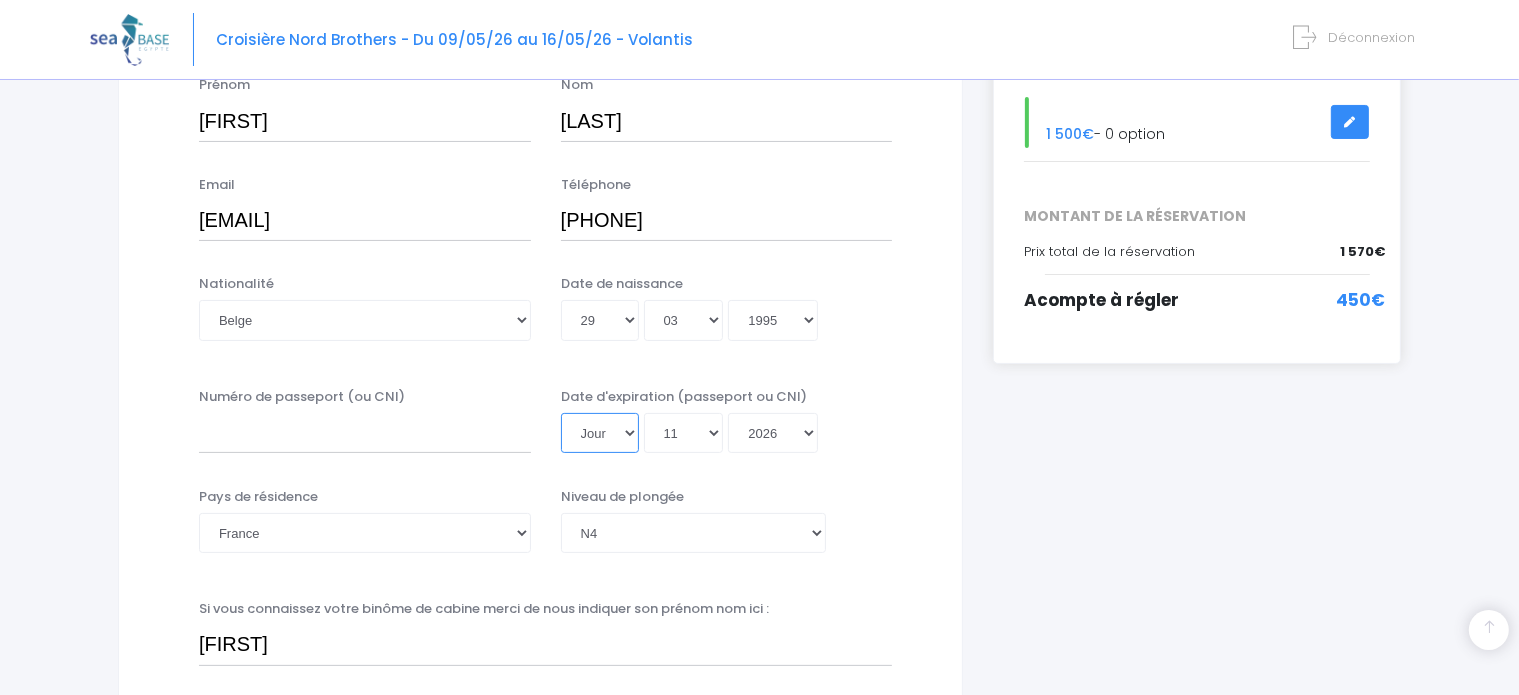 click on "Jour 01 02 03 04 05 06 07 08 09 10 11 12 13 14 15 16 17 18 19 20 21 22 23 24 25 26 27 28 29 30 31" at bounding box center (600, 433) 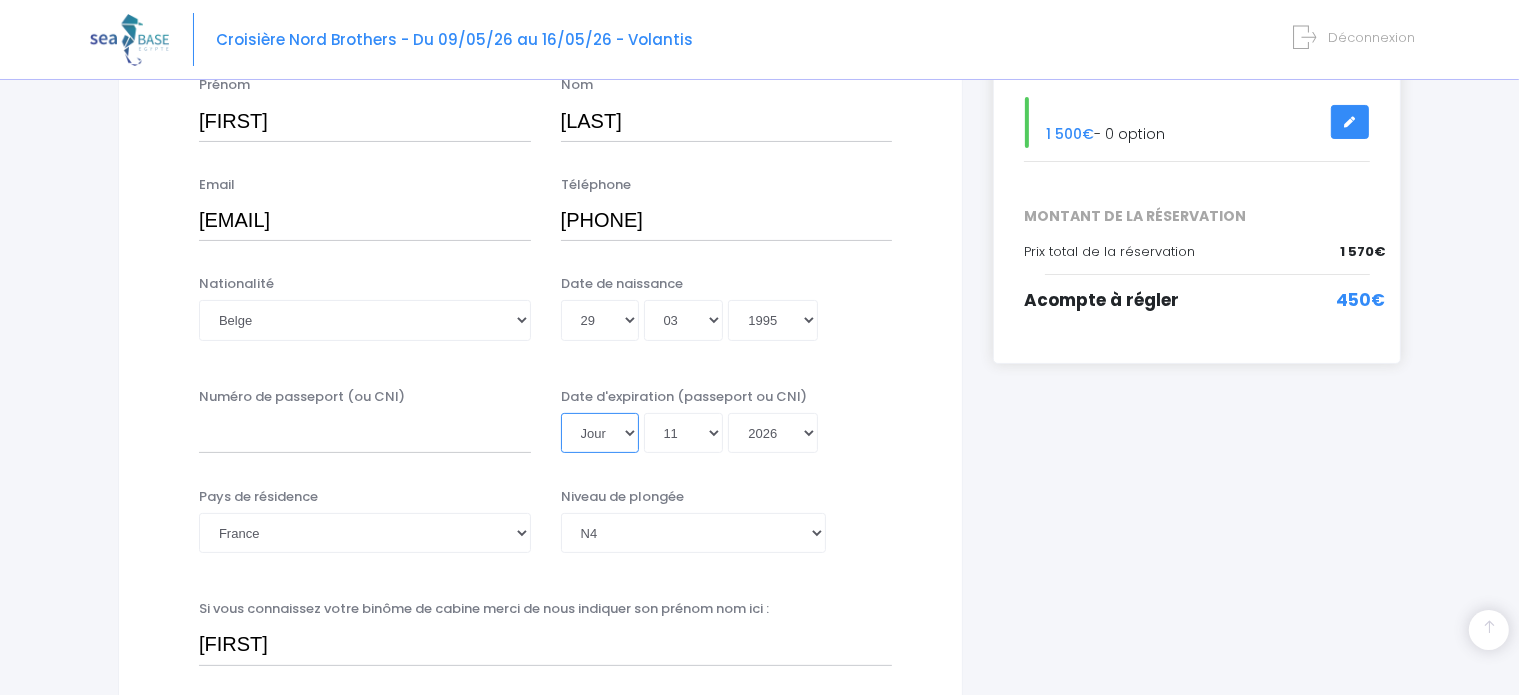 select on "25" 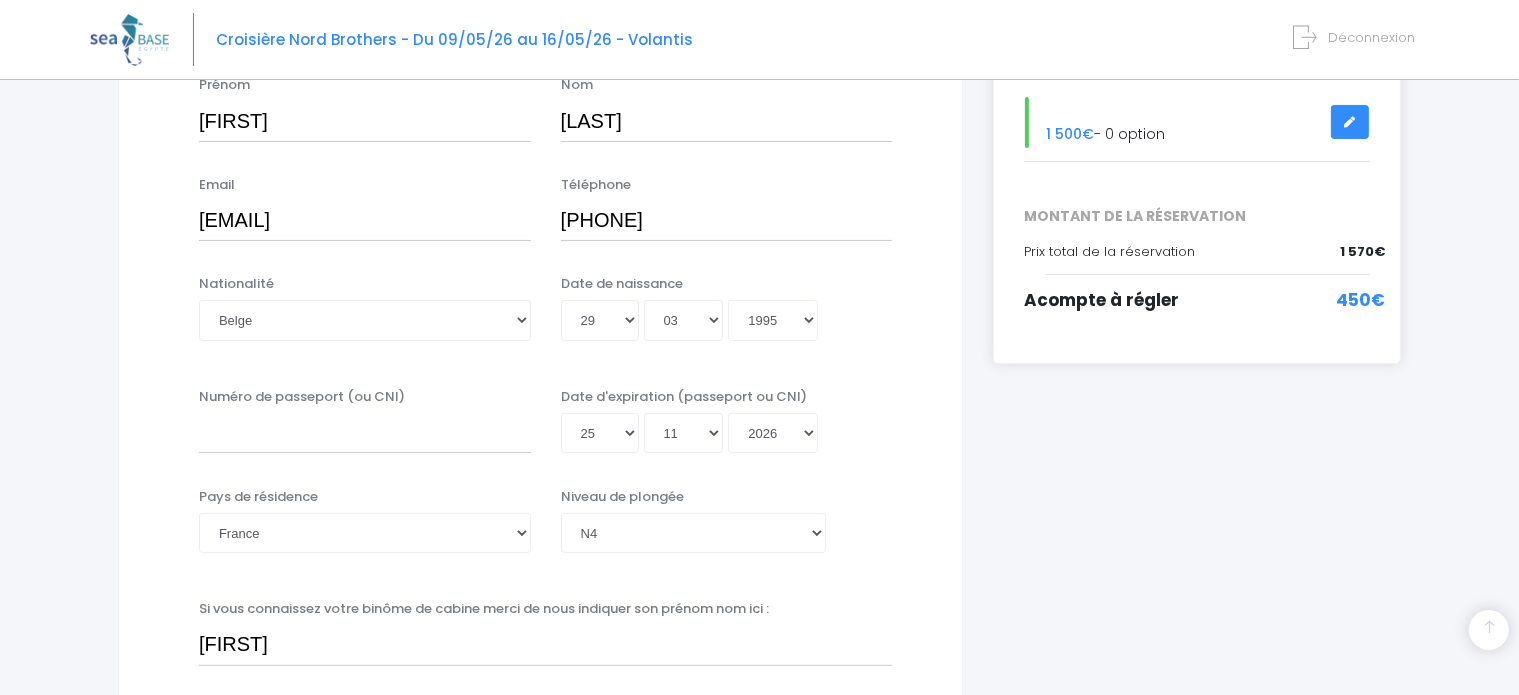 click on "Jour 01 02 03 04 05 06 07 08 09 10 11 12 13 14 15 16 17 18 19 20 21 22 23 24 25 26 27 28 29 30 31" at bounding box center [600, 433] 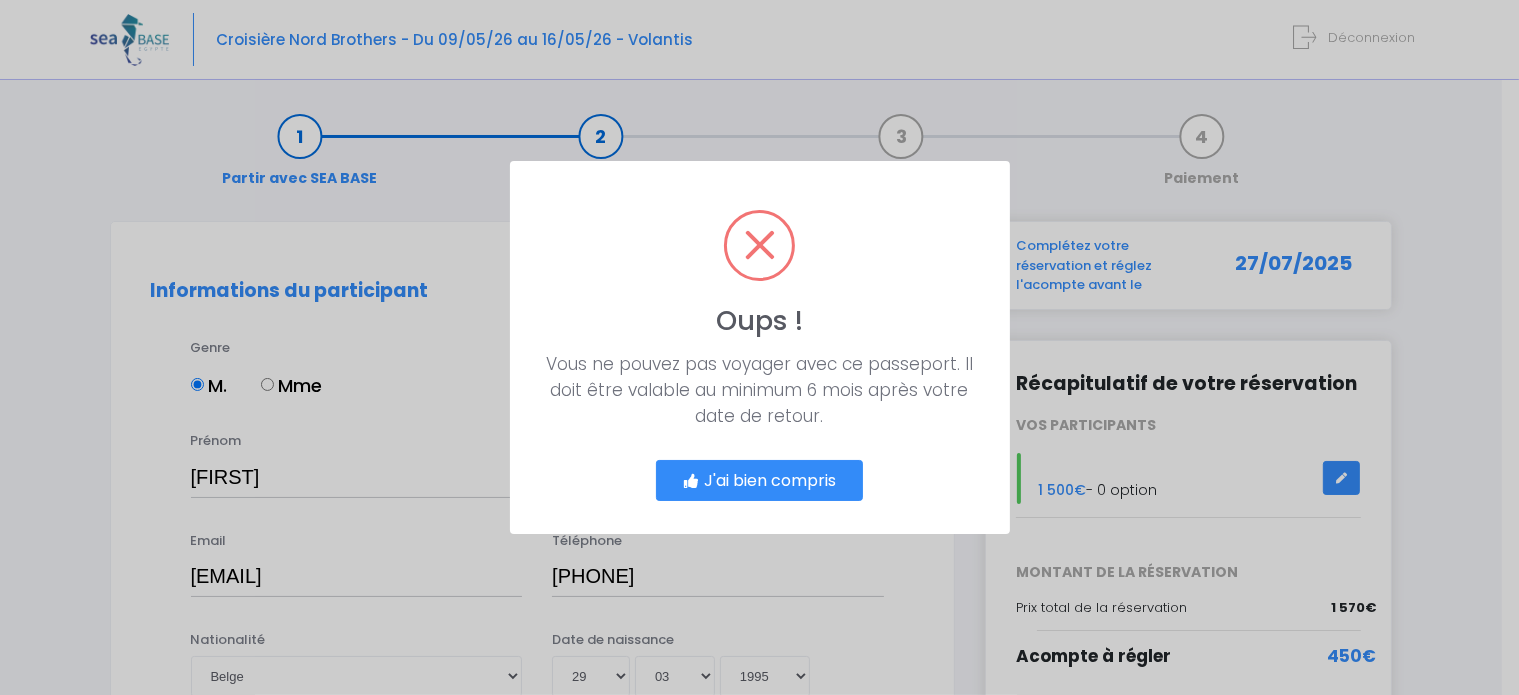 scroll, scrollTop: 0, scrollLeft: 0, axis: both 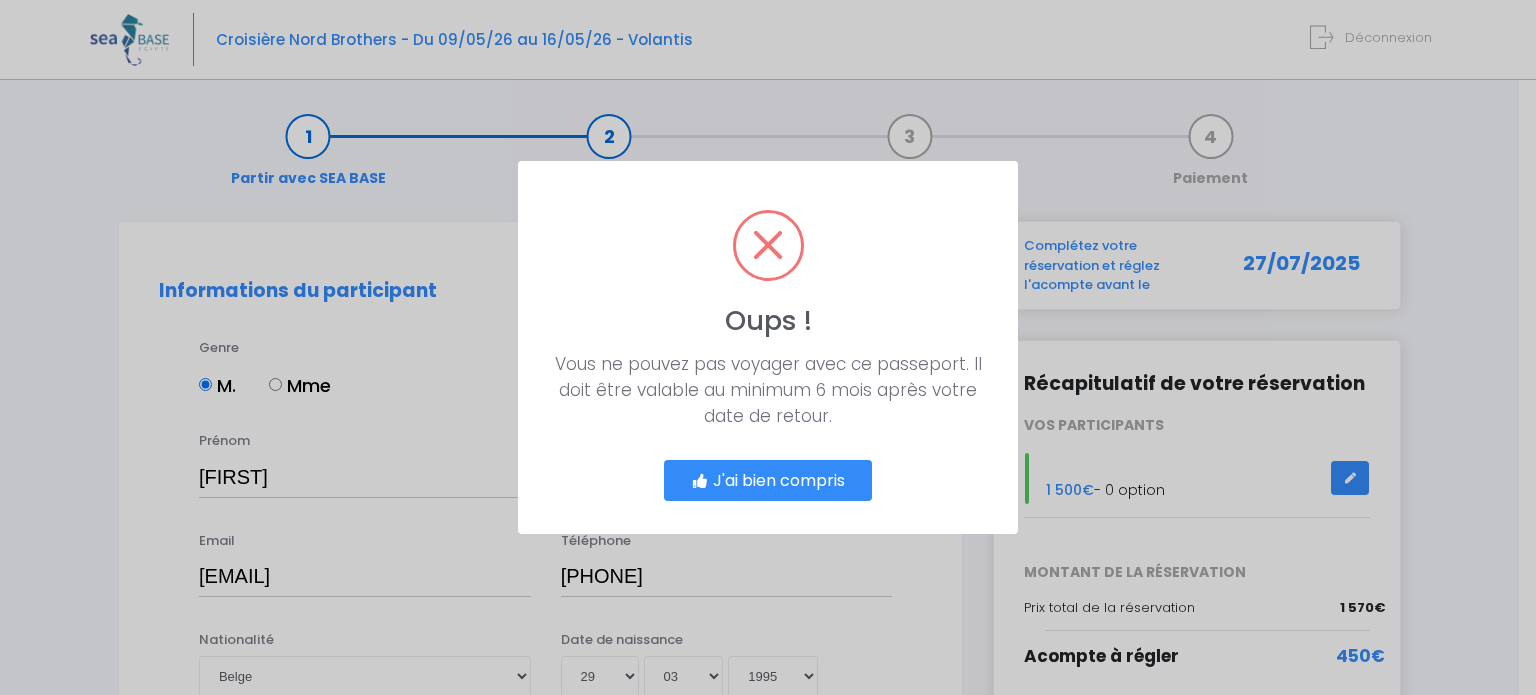 click on "J'ai bien compris" at bounding box center [768, 481] 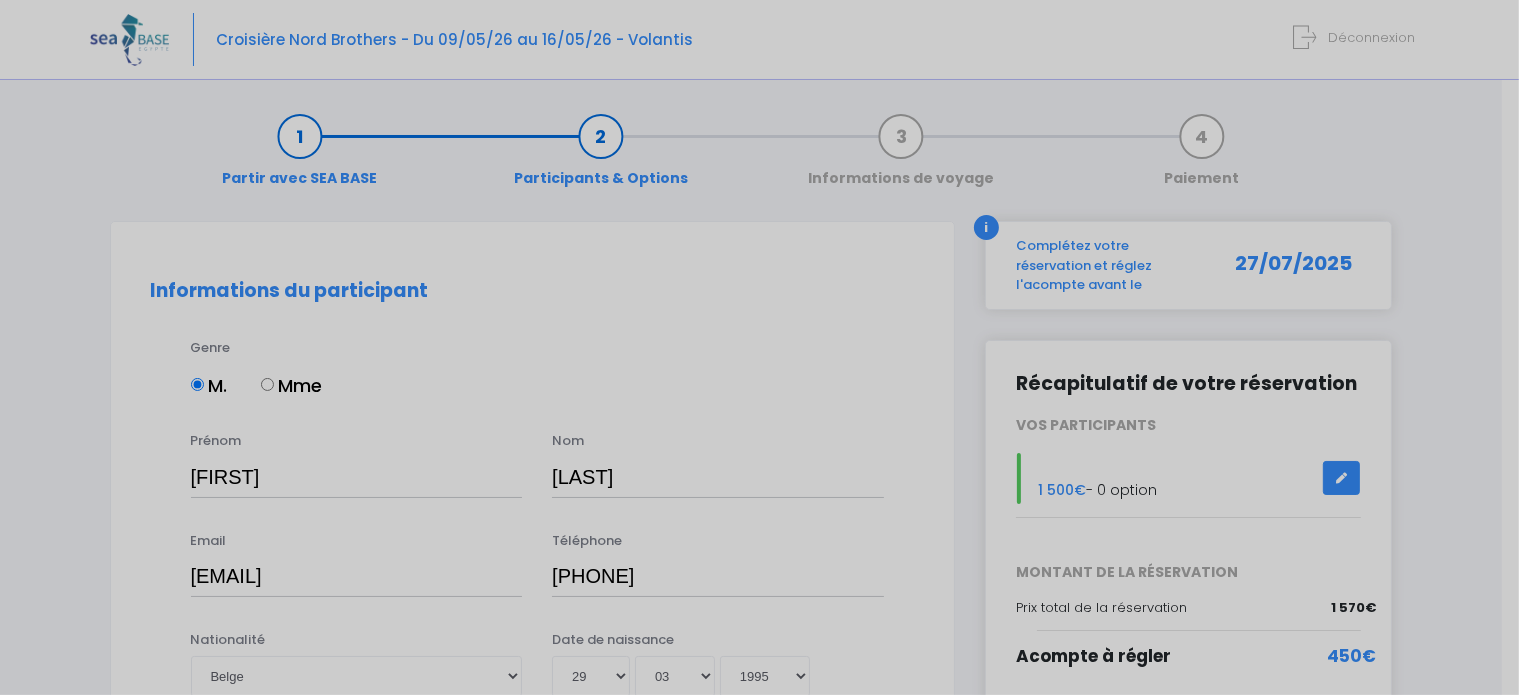 scroll, scrollTop: 440, scrollLeft: 0, axis: vertical 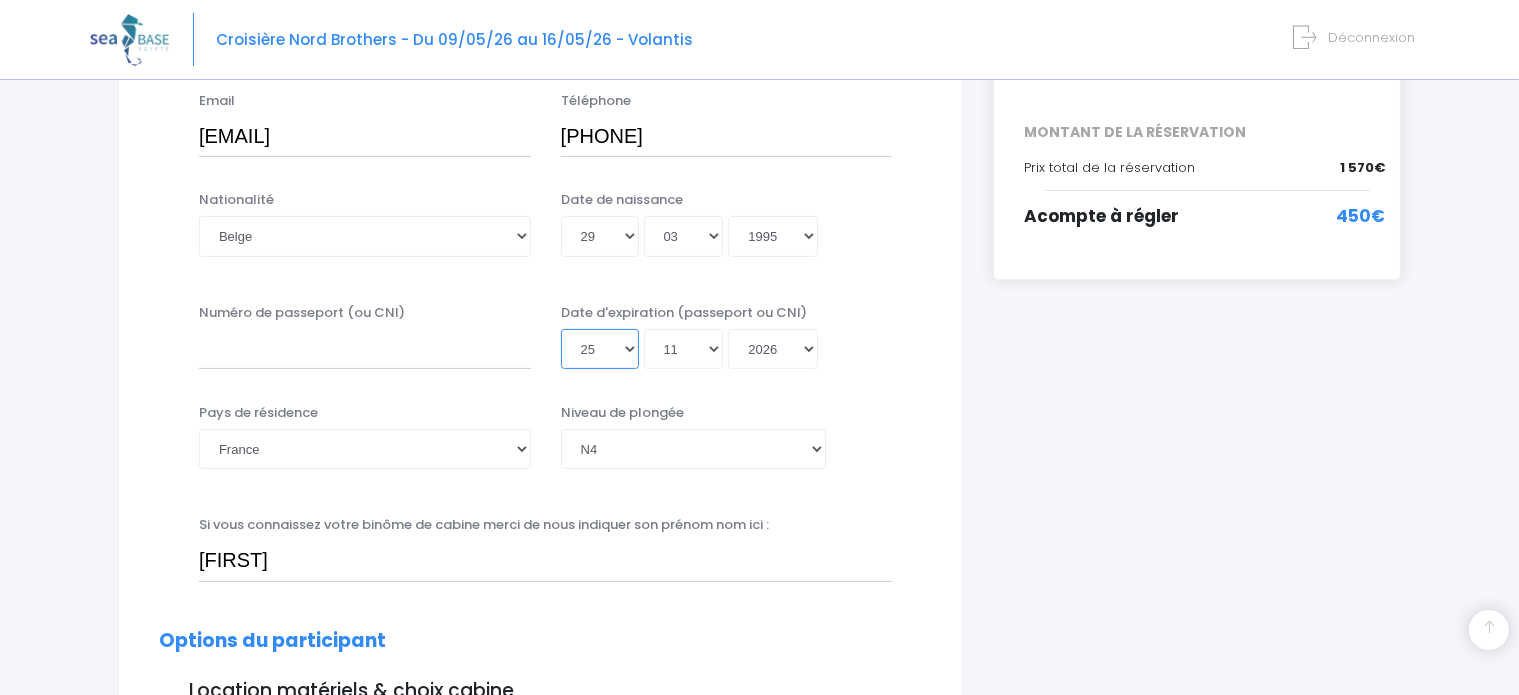 click on "Jour 01 02 03 04 05 06 07 08 09 10 11 12 13 14 15 16 17 18 19 20 21 22 23 24 25 26 27 28 29 30 31" at bounding box center (600, 349) 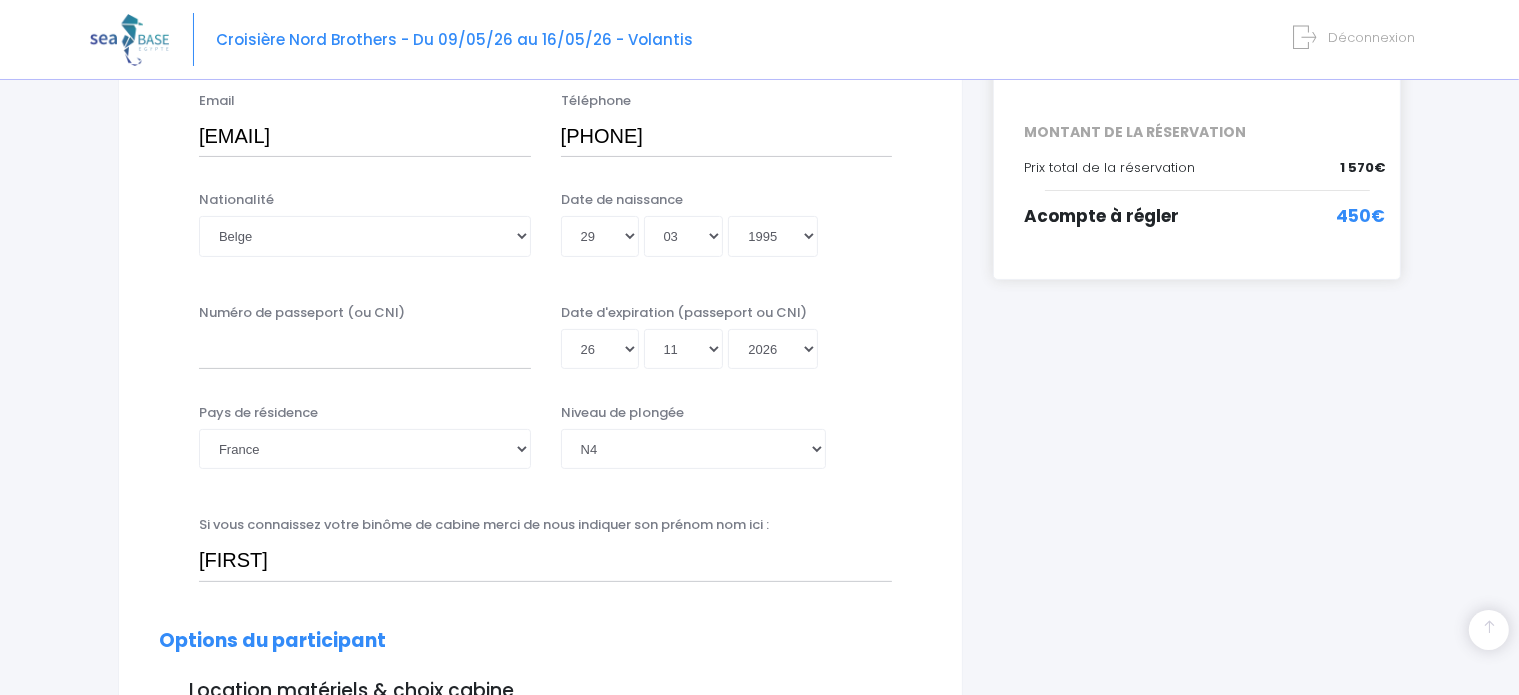 click on "Jour 01 02 03 04 05 06 07 08 09 10 11 12 13 14 15 16 17 18 19 20 21 22 23 24 25 26 27 28 29 30 31" at bounding box center (600, 349) 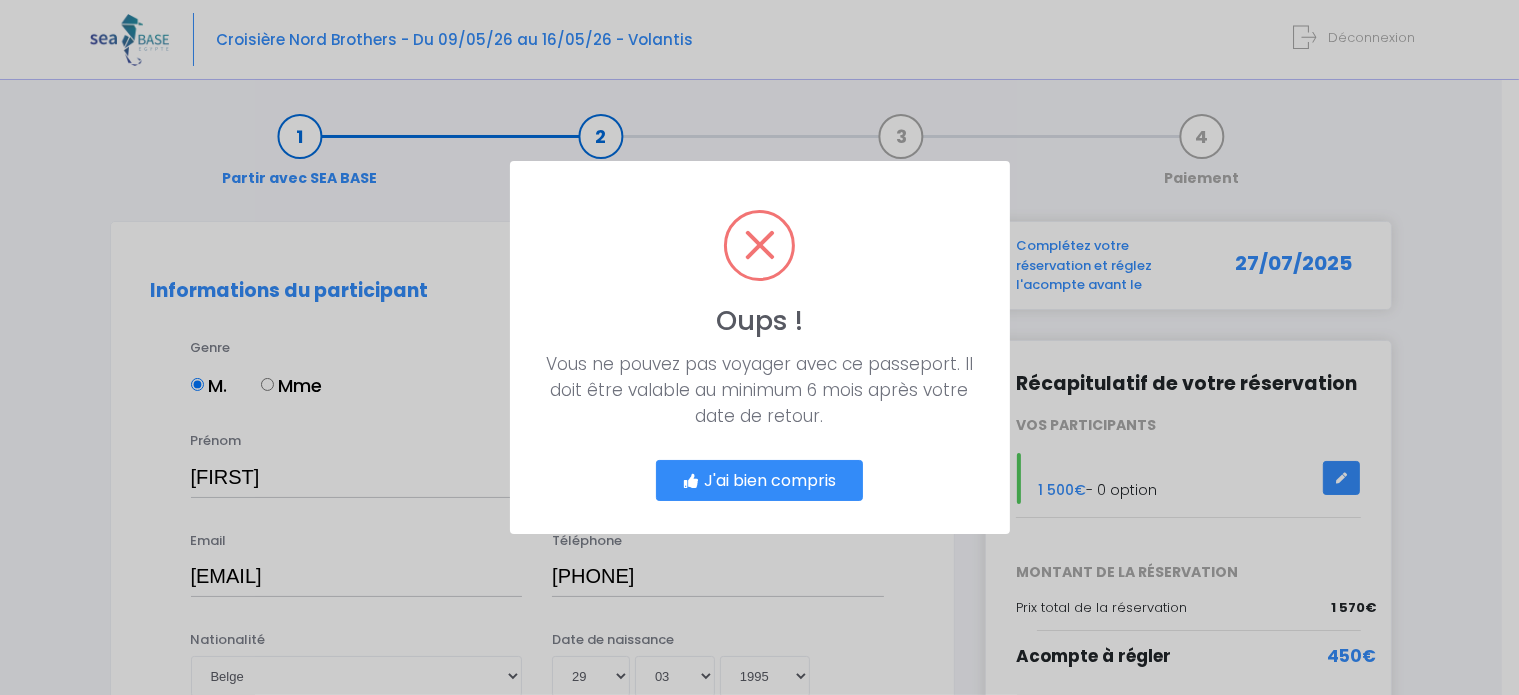 scroll, scrollTop: 0, scrollLeft: 0, axis: both 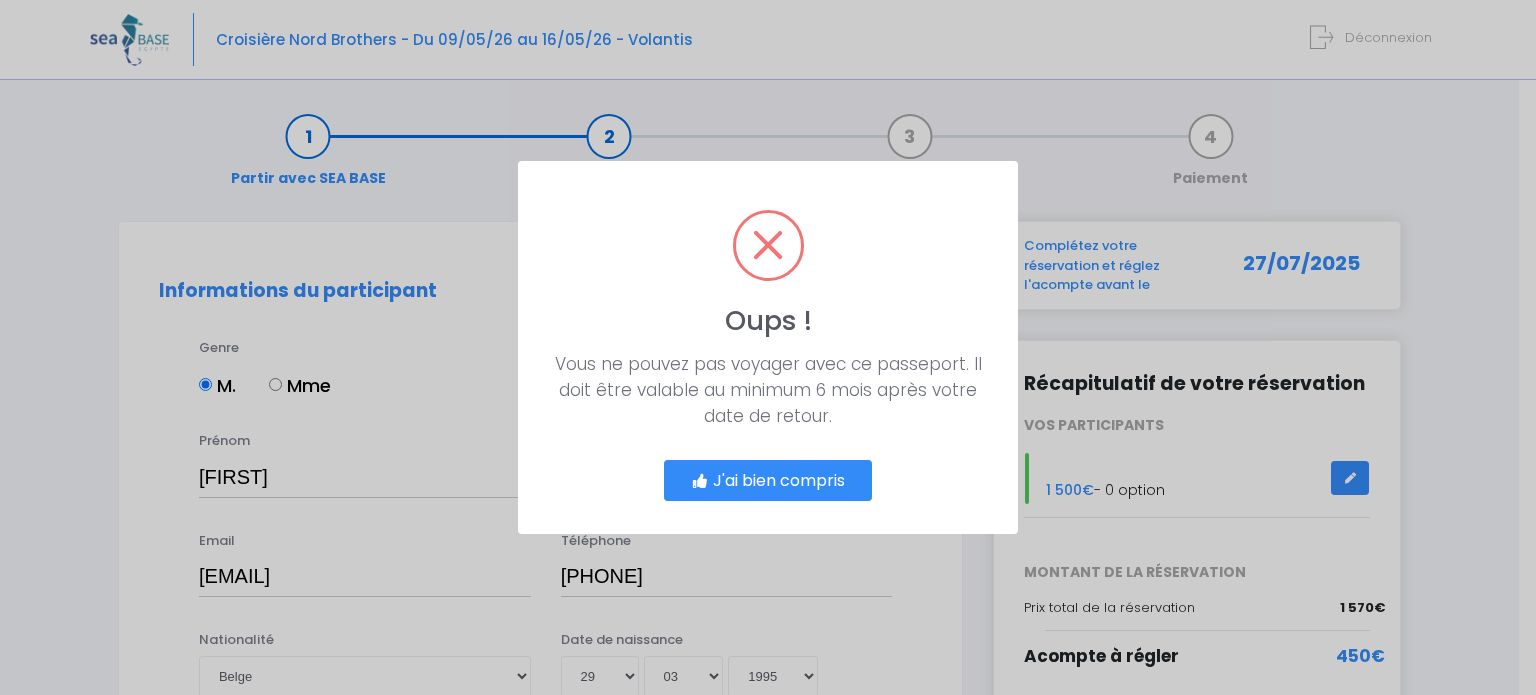 click on "J'ai bien compris" at bounding box center (768, 481) 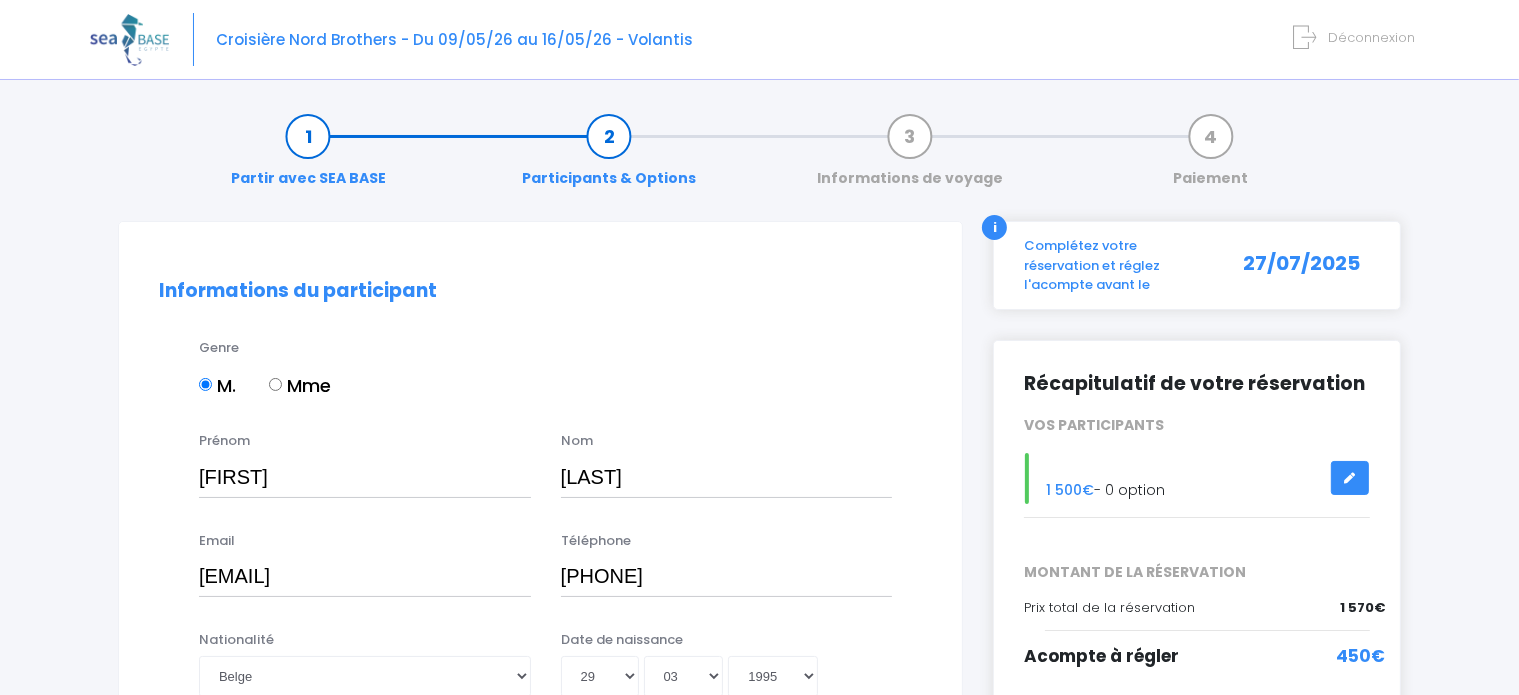 scroll, scrollTop: 440, scrollLeft: 0, axis: vertical 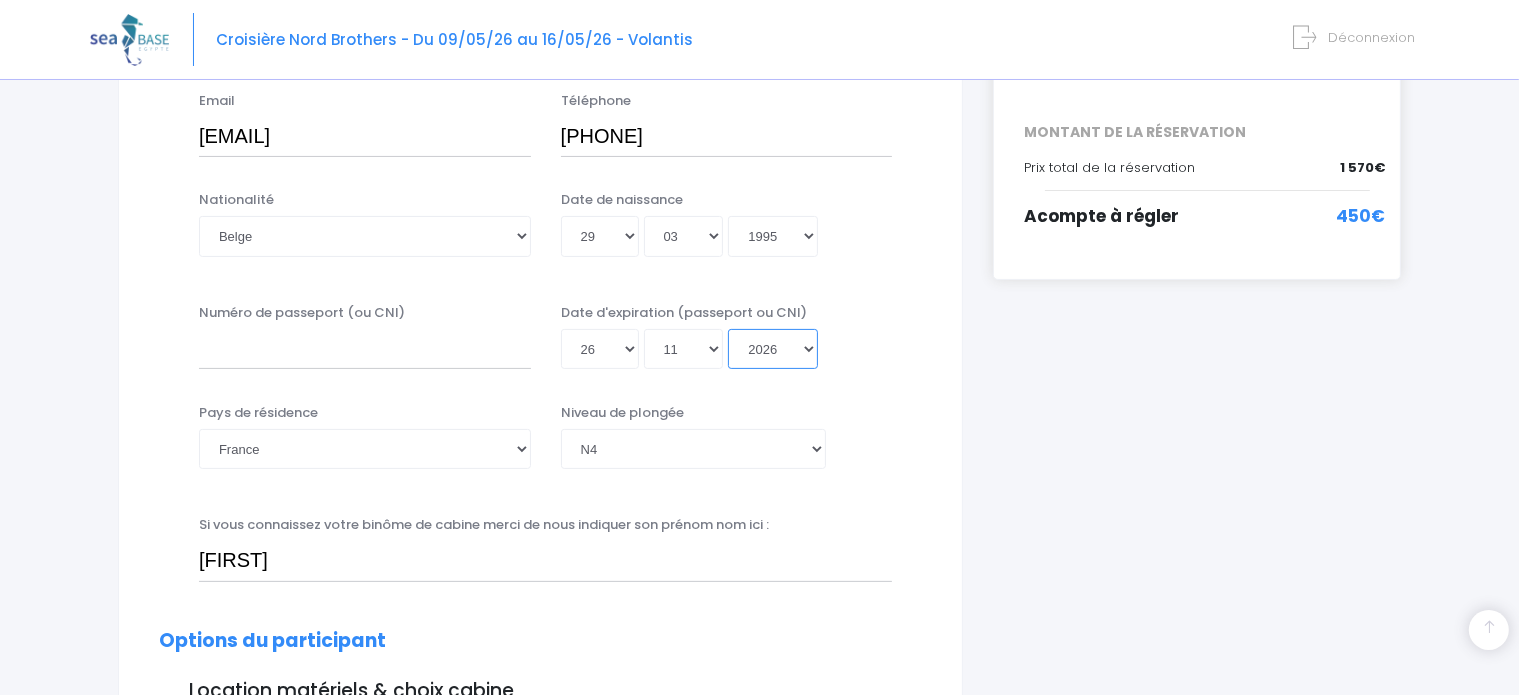 click on "Année 2045 2044 2043 2042 2041 2040 2039 2038 2037 2036 2035 2034 2033 2032 2031 2030 2029 2028 2027 2026 2025 2024 2023 2022 2021 2020 2019 2018 2017 2016 2015 2014 2013 2012 2011 2010 2009 2008 2007 2006 2005 2004 2003 2002 2001 2000 1999 1998 1997 1996 1995 1994 1993 1992 1991 1990 1989 1988 1987 1986 1985 1984 1983 1982 1981 1980 1979 1978 1977 1976 1975 1974 1973 1972 1971 1970 1969 1968 1967 1966 1965 1964 1963 1962 1961 1960 1959 1958 1957 1956 1955 1954 1953 1952 1951 1950 1949 1948 1947 1946 1945 1944 1943 1942 1941 1940 1939 1938 1937 1936 1935 1934 1933 1932 1931 1930 1929 1928 1927 1926 1925 1924 1923 1922 1921 1920 1919 1918 1917 1916 1915 1914 1913 1912 1911 1910 1909 1908 1907 1906 1905 1904 1903 1902 1901 1900" at bounding box center [773, 349] 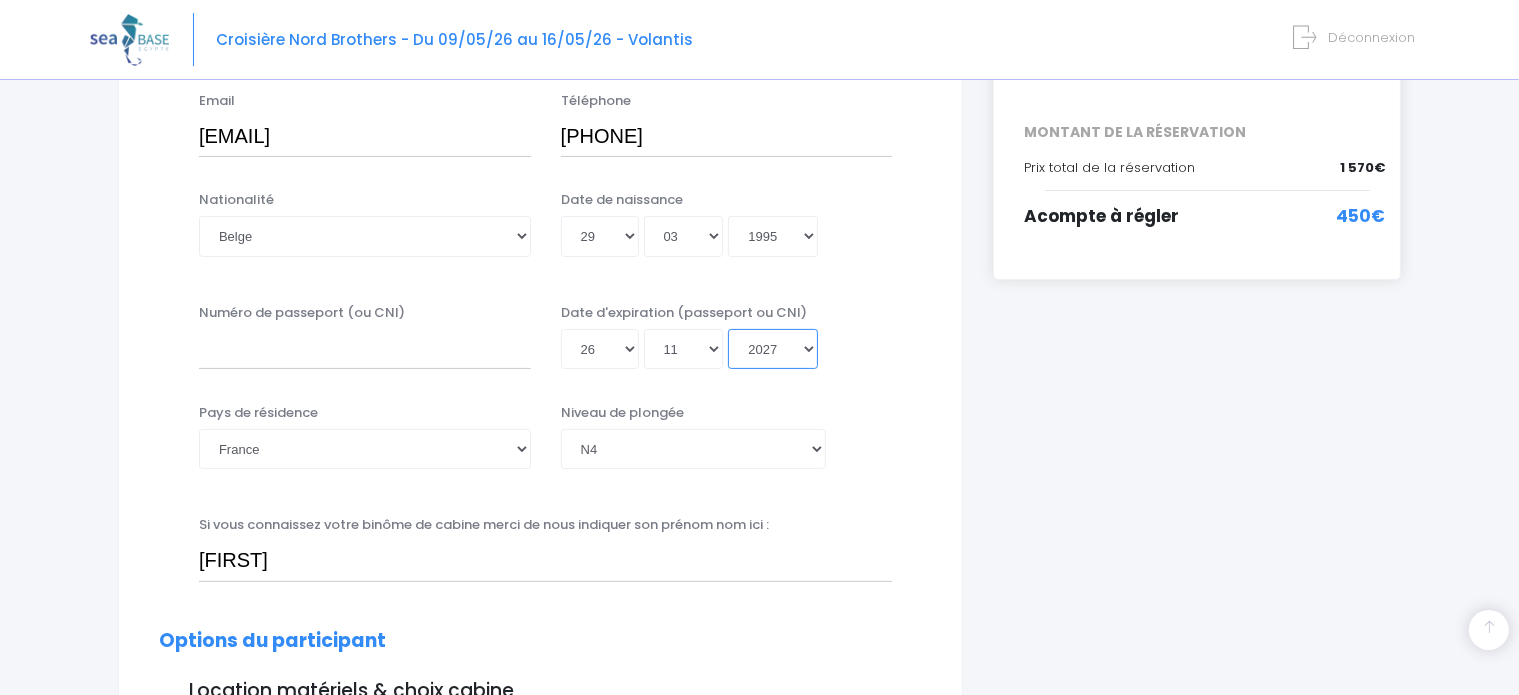 click on "Année 2045 2044 2043 2042 2041 2040 2039 2038 2037 2036 2035 2034 2033 2032 2031 2030 2029 2028 2027 2026 2025 2024 2023 2022 2021 2020 2019 2018 2017 2016 2015 2014 2013 2012 2011 2010 2009 2008 2007 2006 2005 2004 2003 2002 2001 2000 1999 1998 1997 1996 1995 1994 1993 1992 1991 1990 1989 1988 1987 1986 1985 1984 1983 1982 1981 1980 1979 1978 1977 1976 1975 1974 1973 1972 1971 1970 1969 1968 1967 1966 1965 1964 1963 1962 1961 1960 1959 1958 1957 1956 1955 1954 1953 1952 1951 1950 1949 1948 1947 1946 1945 1944 1943 1942 1941 1940 1939 1938 1937 1936 1935 1934 1933 1932 1931 1930 1929 1928 1927 1926 1925 1924 1923 1922 1921 1920 1919 1918 1917 1916 1915 1914 1913 1912 1911 1910 1909 1908 1907 1906 1905 1904 1903 1902 1901 1900" at bounding box center (773, 349) 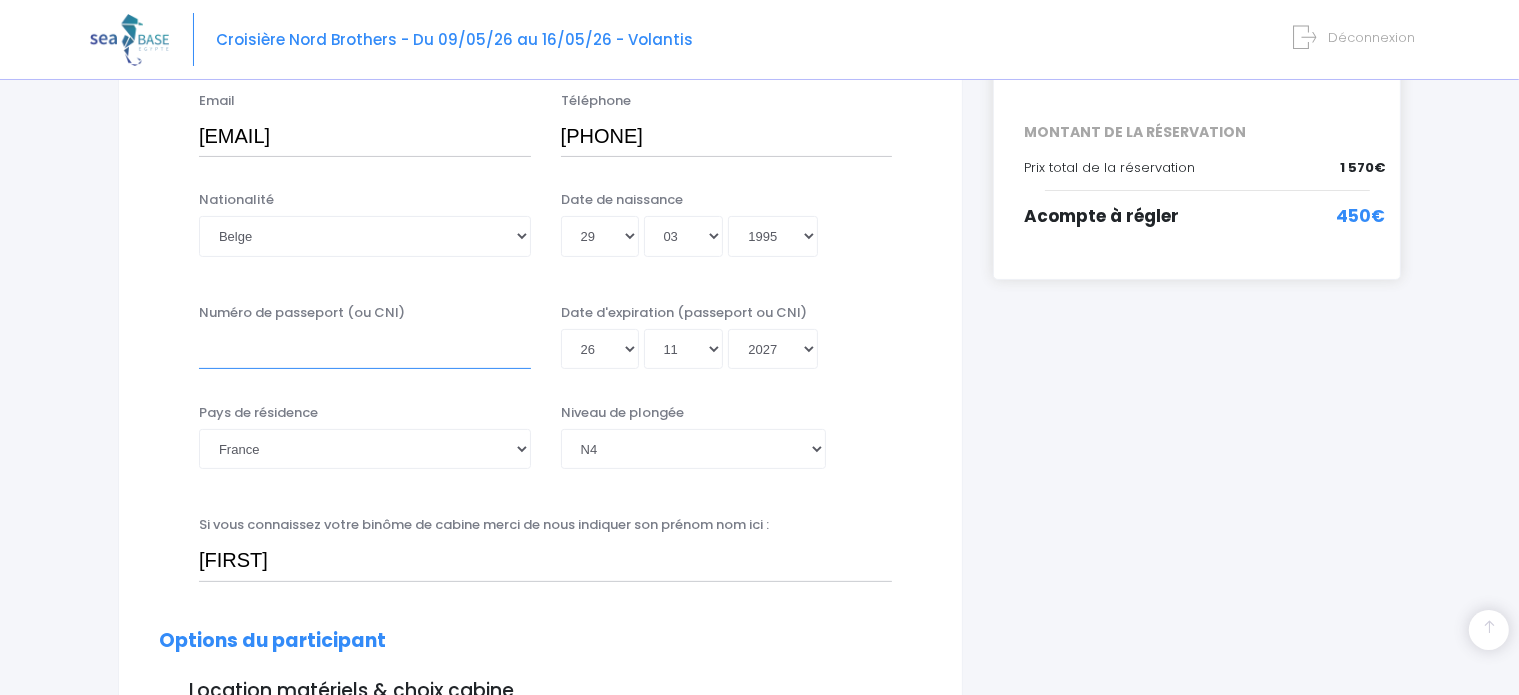 click on "Numéro de passeport (ou CNI)" at bounding box center [365, 349] 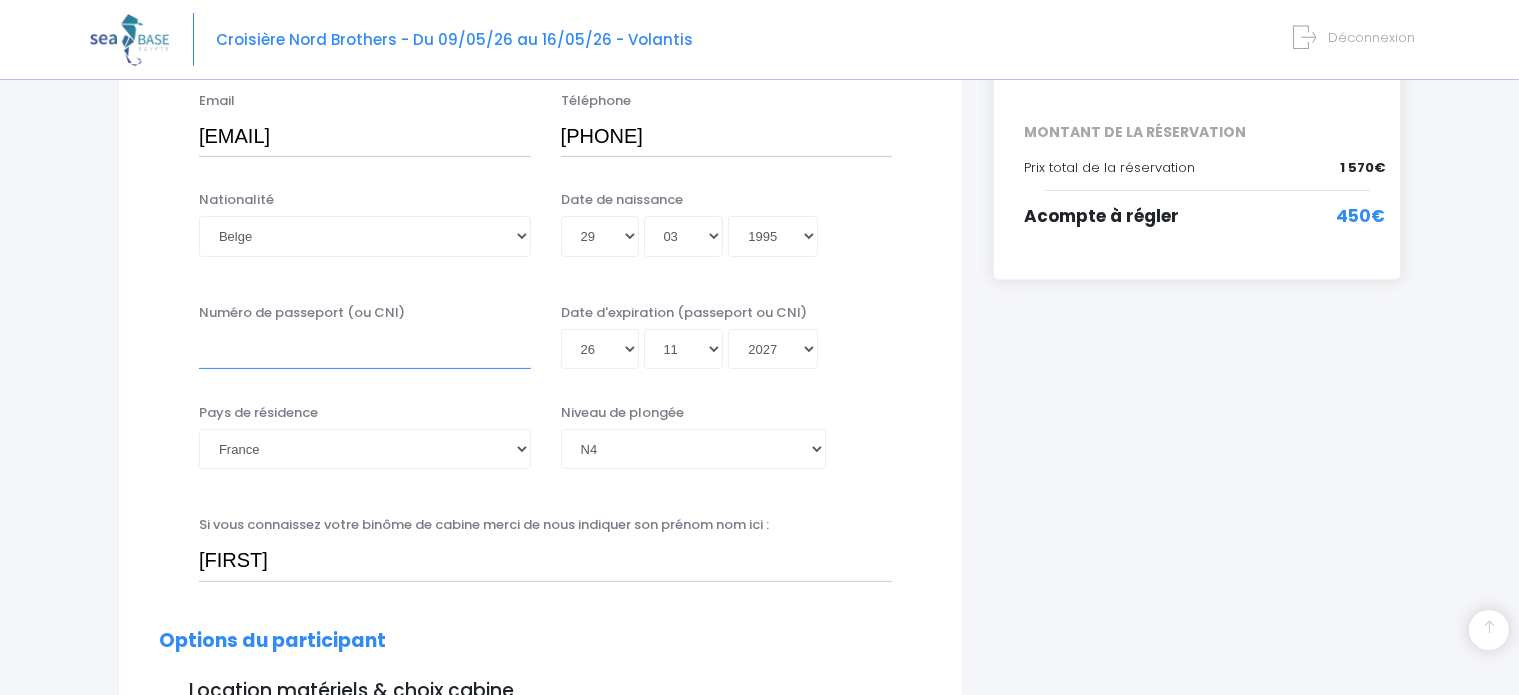 click on "Numéro de passeport (ou CNI)" at bounding box center [365, 349] 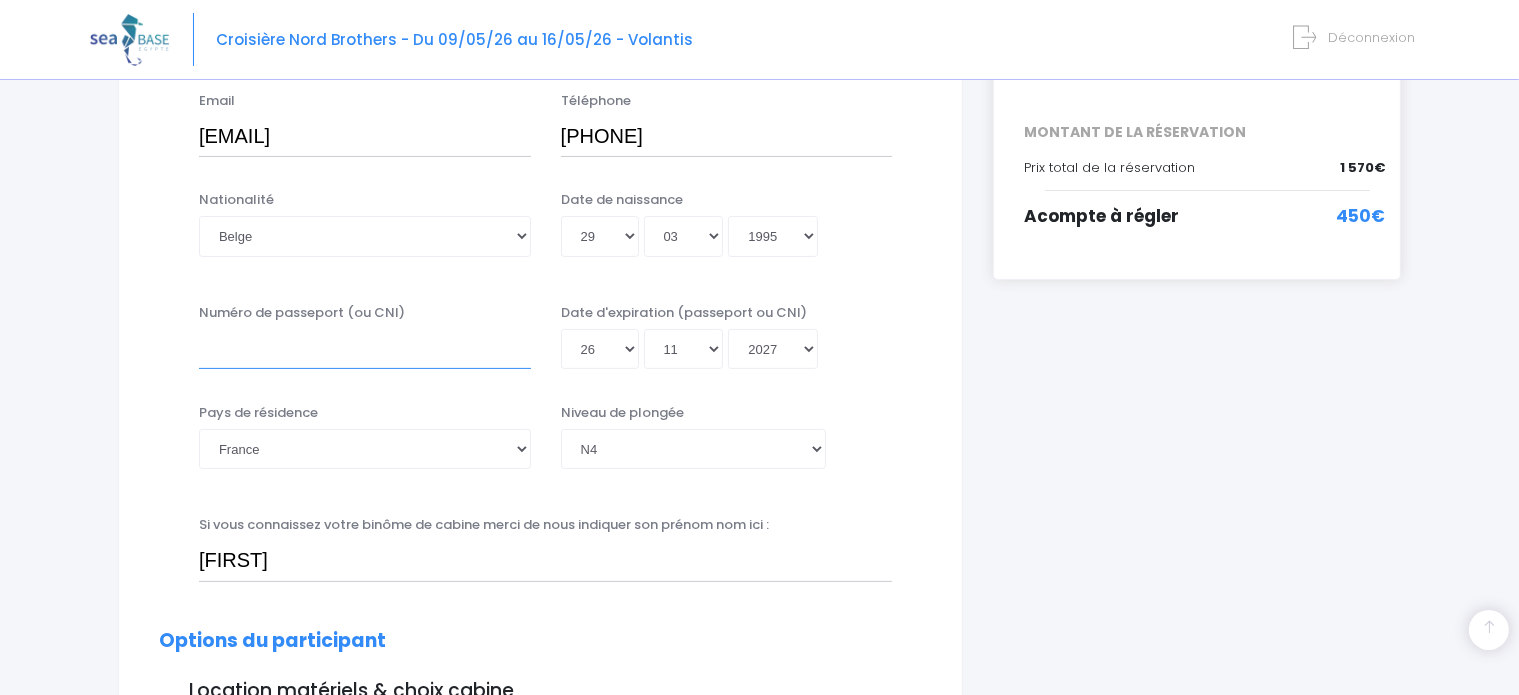click on "Numéro de passeport (ou CNI)" at bounding box center [365, 349] 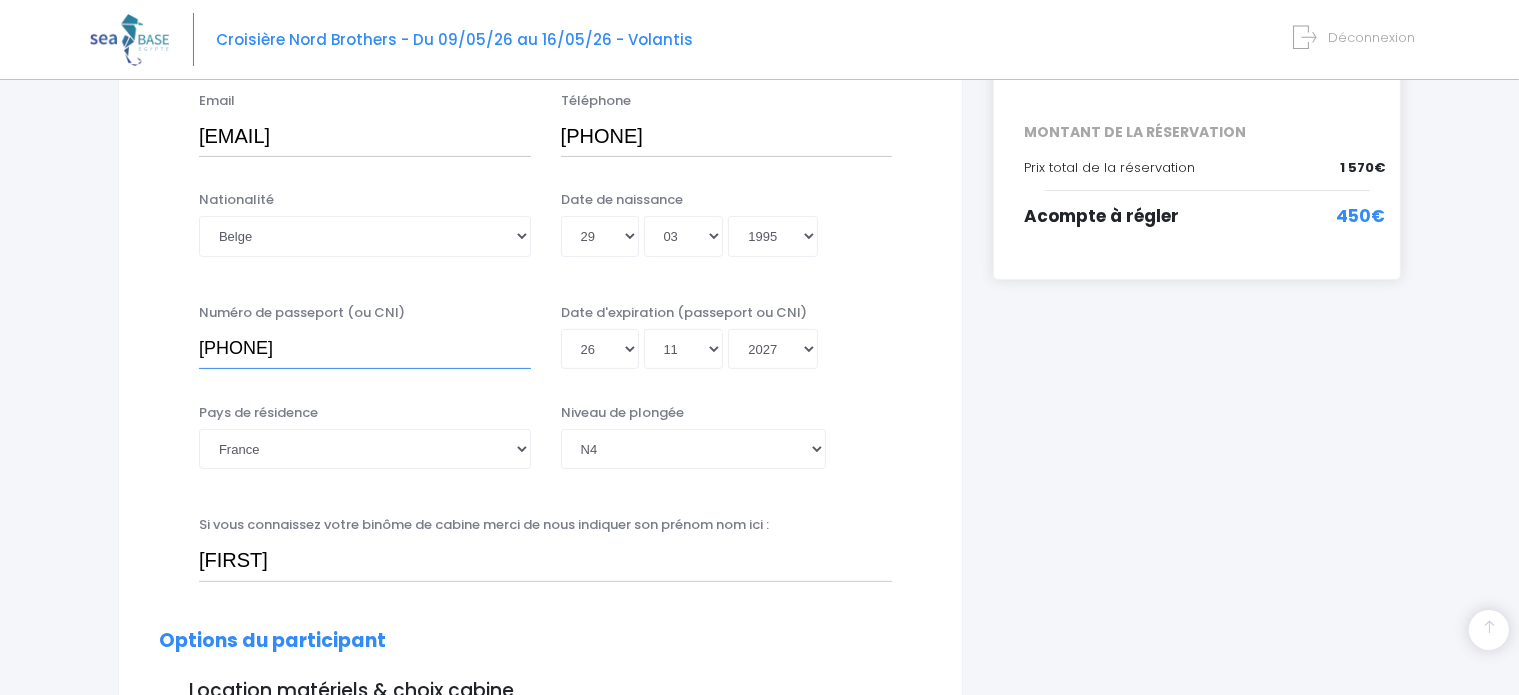 type on "592-4941533851" 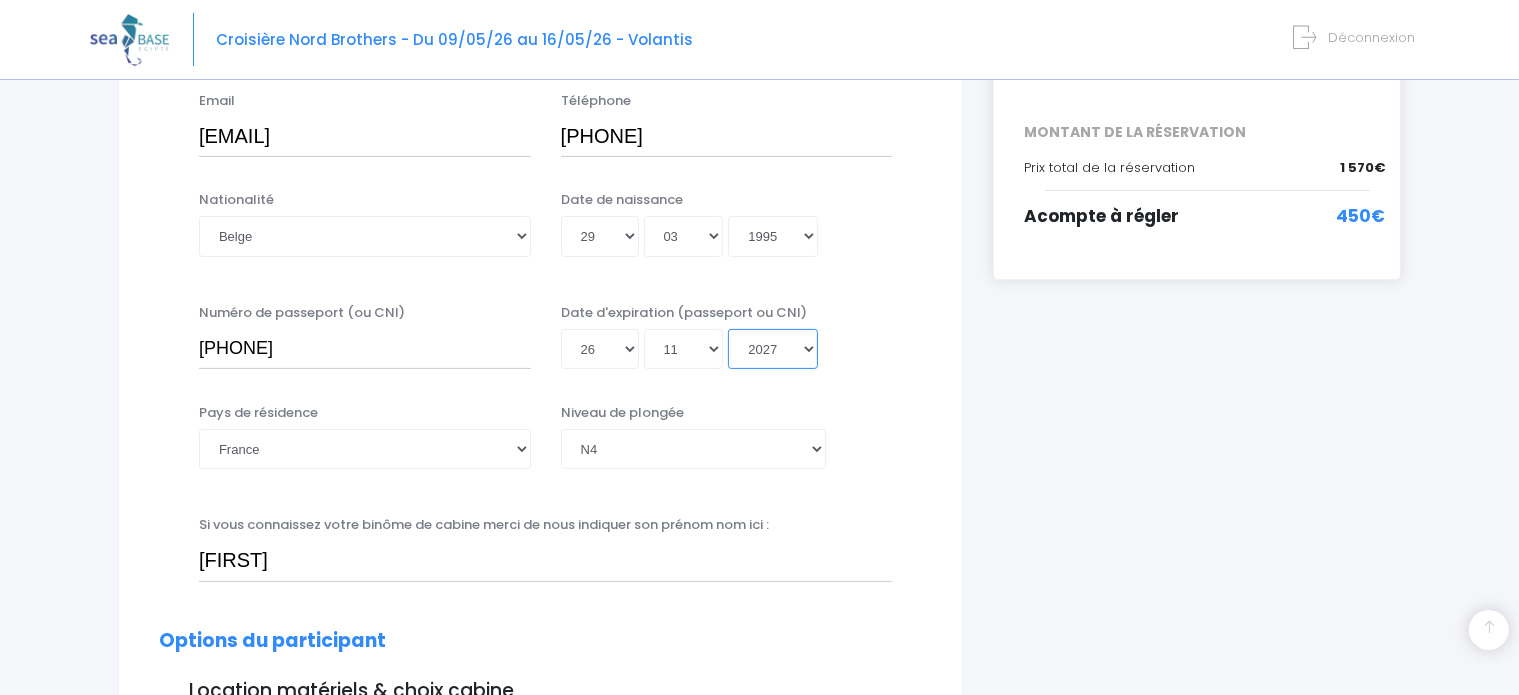 click on "Année 2045 2044 2043 2042 2041 2040 2039 2038 2037 2036 2035 2034 2033 2032 2031 2030 2029 2028 2027 2026 2025 2024 2023 2022 2021 2020 2019 2018 2017 2016 2015 2014 2013 2012 2011 2010 2009 2008 2007 2006 2005 2004 2003 2002 2001 2000 1999 1998 1997 1996 1995 1994 1993 1992 1991 1990 1989 1988 1987 1986 1985 1984 1983 1982 1981 1980 1979 1978 1977 1976 1975 1974 1973 1972 1971 1970 1969 1968 1967 1966 1965 1964 1963 1962 1961 1960 1959 1958 1957 1956 1955 1954 1953 1952 1951 1950 1949 1948 1947 1946 1945 1944 1943 1942 1941 1940 1939 1938 1937 1936 1935 1934 1933 1932 1931 1930 1929 1928 1927 1926 1925 1924 1923 1922 1921 1920 1919 1918 1917 1916 1915 1914 1913 1912 1911 1910 1909 1908 1907 1906 1905 1904 1903 1902 1901 1900" at bounding box center [773, 349] 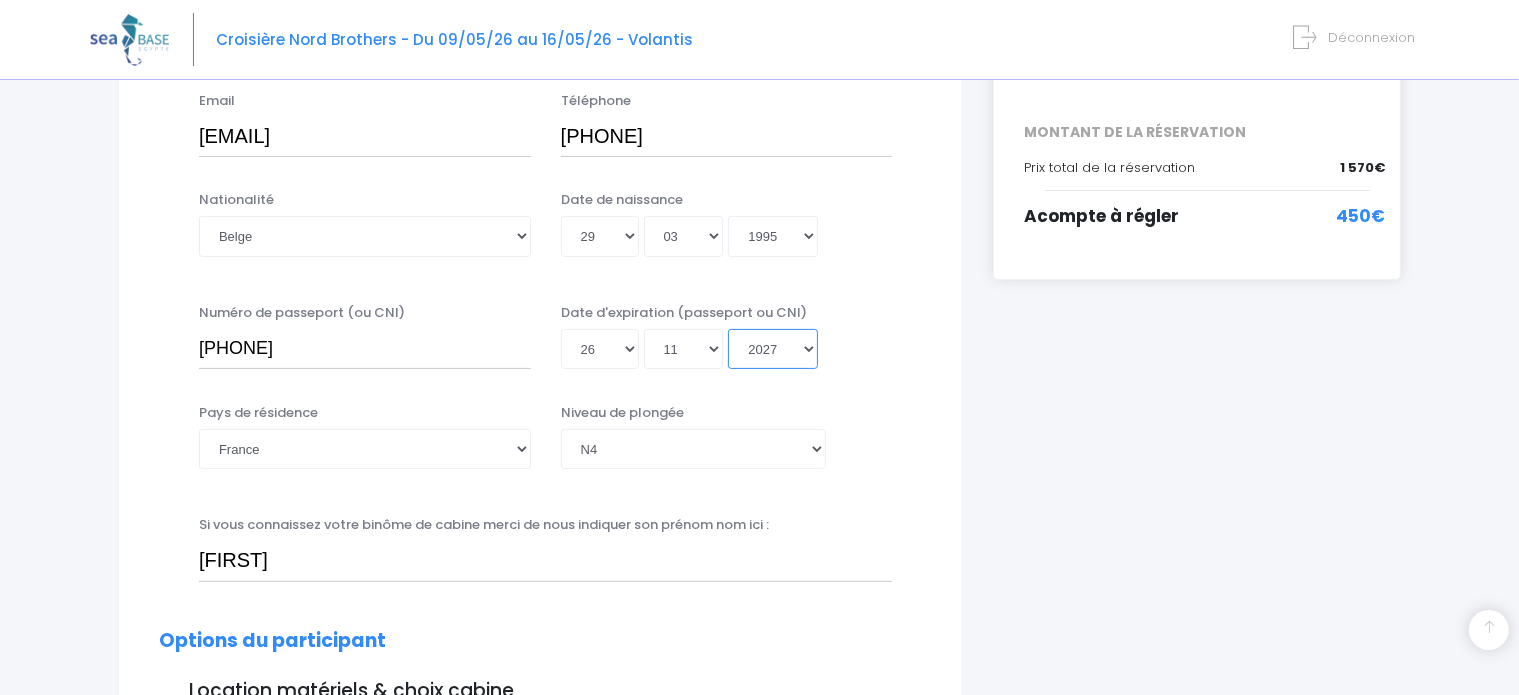 select on "2026" 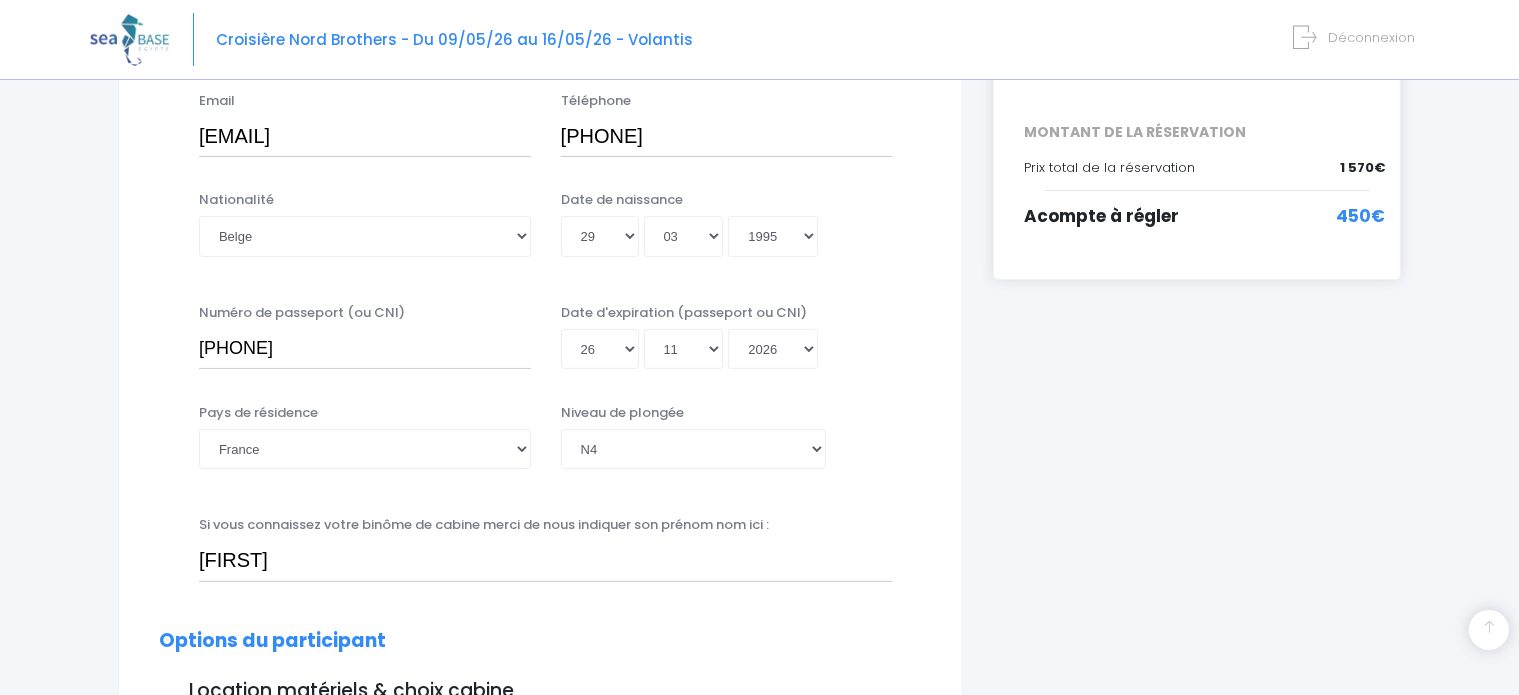 click on "Année 2045 2044 2043 2042 2041 2040 2039 2038 2037 2036 2035 2034 2033 2032 2031 2030 2029 2028 2027 2026 2025 2024 2023 2022 2021 2020 2019 2018 2017 2016 2015 2014 2013 2012 2011 2010 2009 2008 2007 2006 2005 2004 2003 2002 2001 2000 1999 1998 1997 1996 1995 1994 1993 1992 1991 1990 1989 1988 1987 1986 1985 1984 1983 1982 1981 1980 1979 1978 1977 1976 1975 1974 1973 1972 1971 1970 1969 1968 1967 1966 1965 1964 1963 1962 1961 1960 1959 1958 1957 1956 1955 1954 1953 1952 1951 1950 1949 1948 1947 1946 1945 1944 1943 1942 1941 1940 1939 1938 1937 1936 1935 1934 1933 1932 1931 1930 1929 1928 1927 1926 1925 1924 1923 1922 1921 1920 1919 1918 1917 1916 1915 1914 1913 1912 1911 1910 1909 1908 1907 1906 1905 1904 1903 1902 1901 1900" at bounding box center [773, 349] 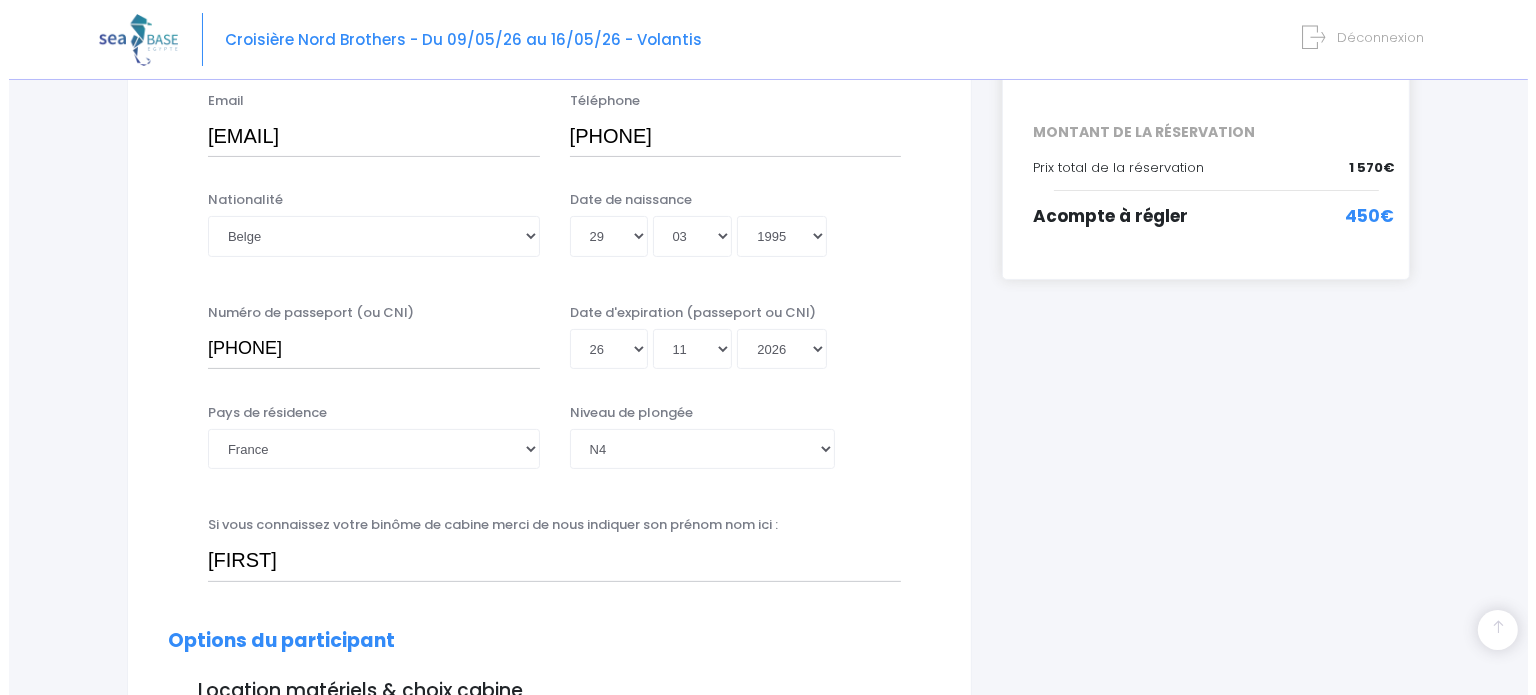 scroll, scrollTop: 0, scrollLeft: 0, axis: both 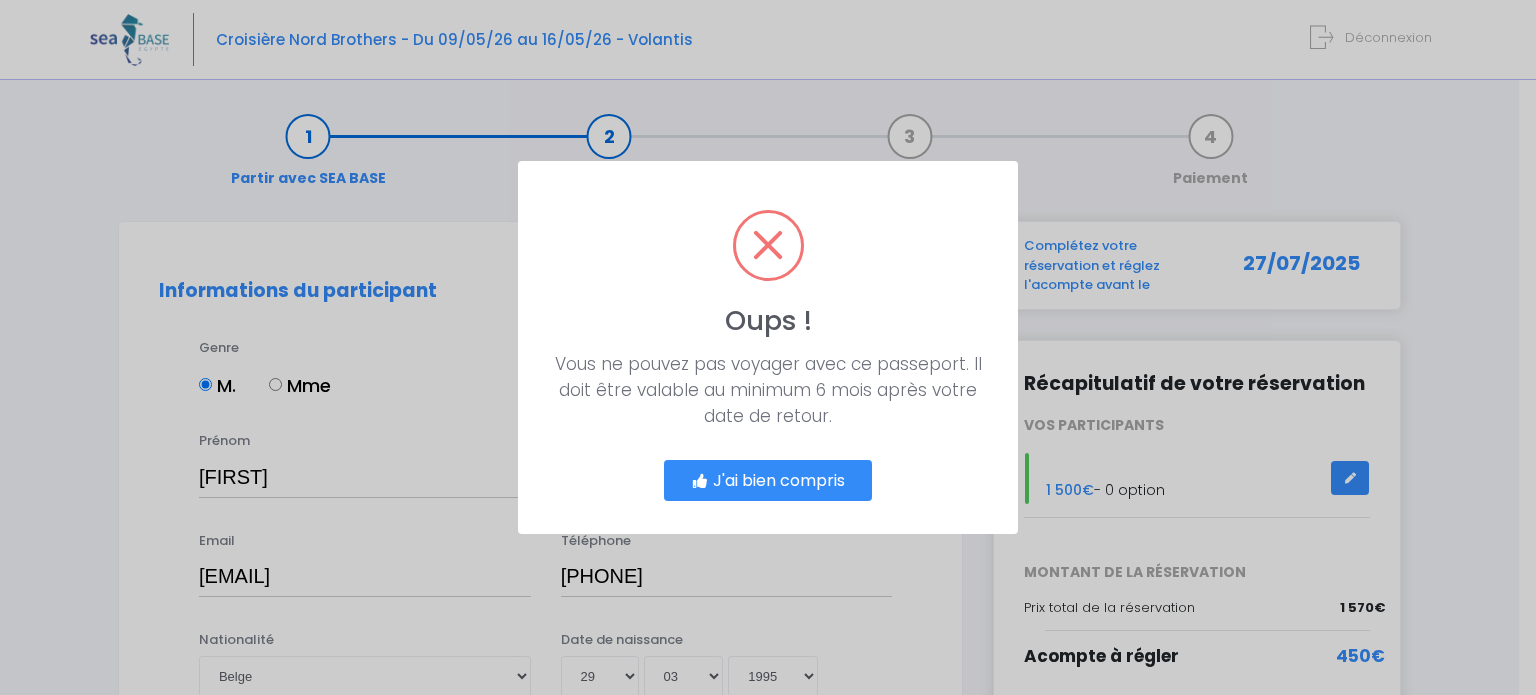 click on "J'ai bien compris" at bounding box center [768, 481] 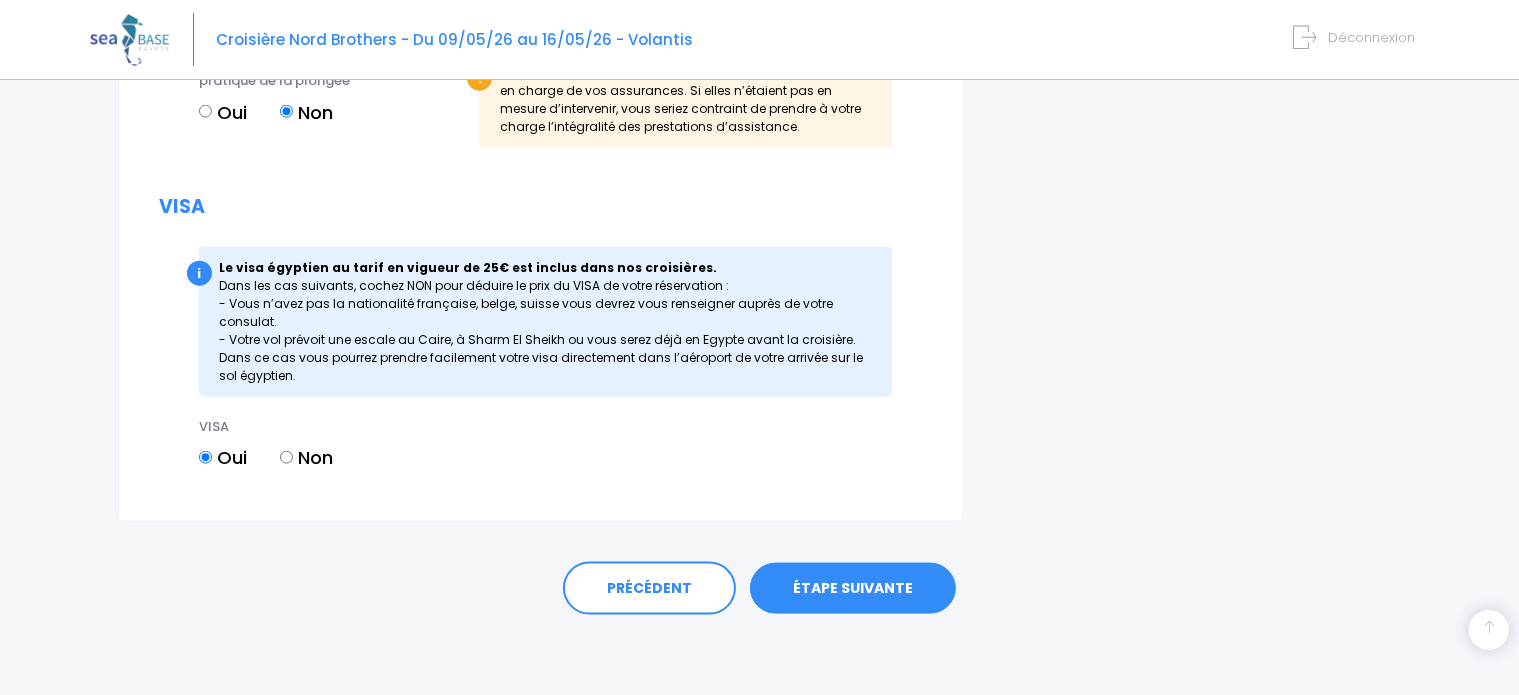 scroll, scrollTop: 2452, scrollLeft: 0, axis: vertical 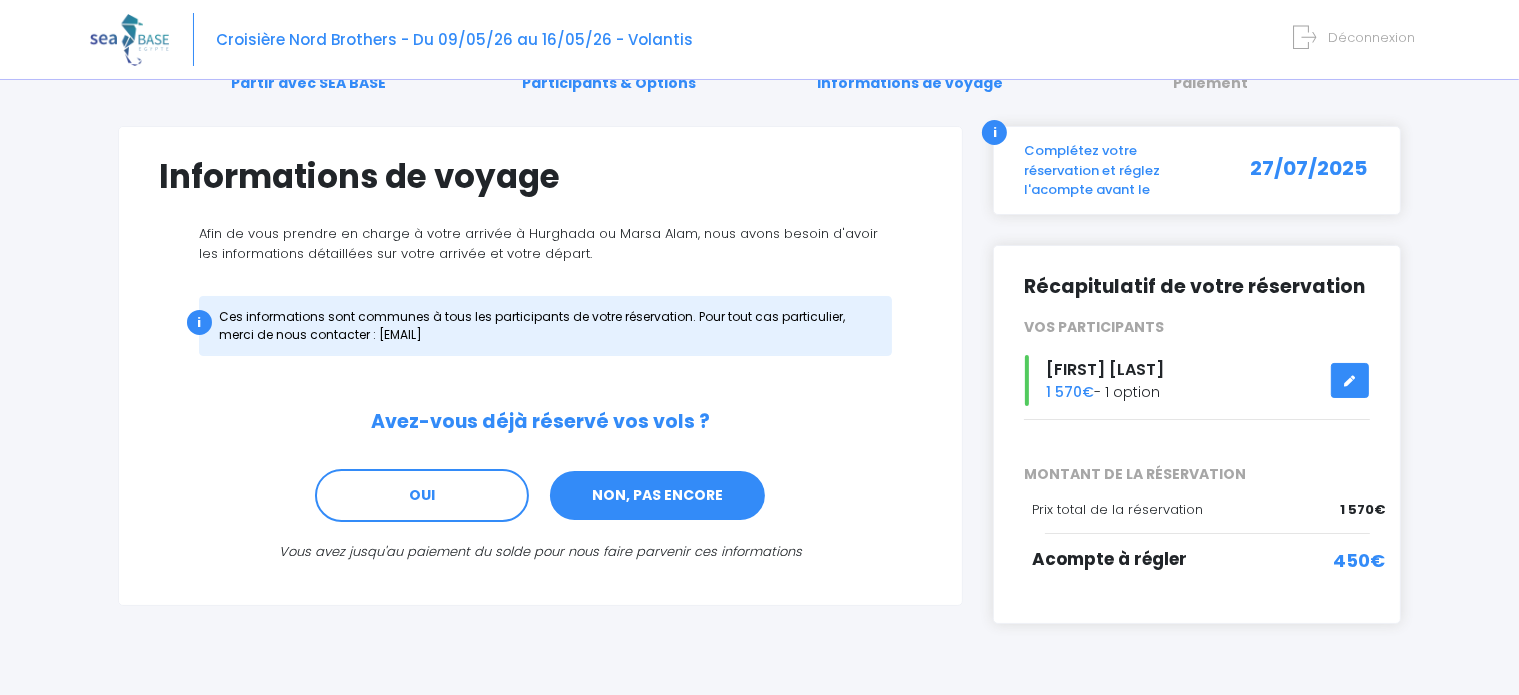 click on "NON, PAS ENCORE" at bounding box center [657, 496] 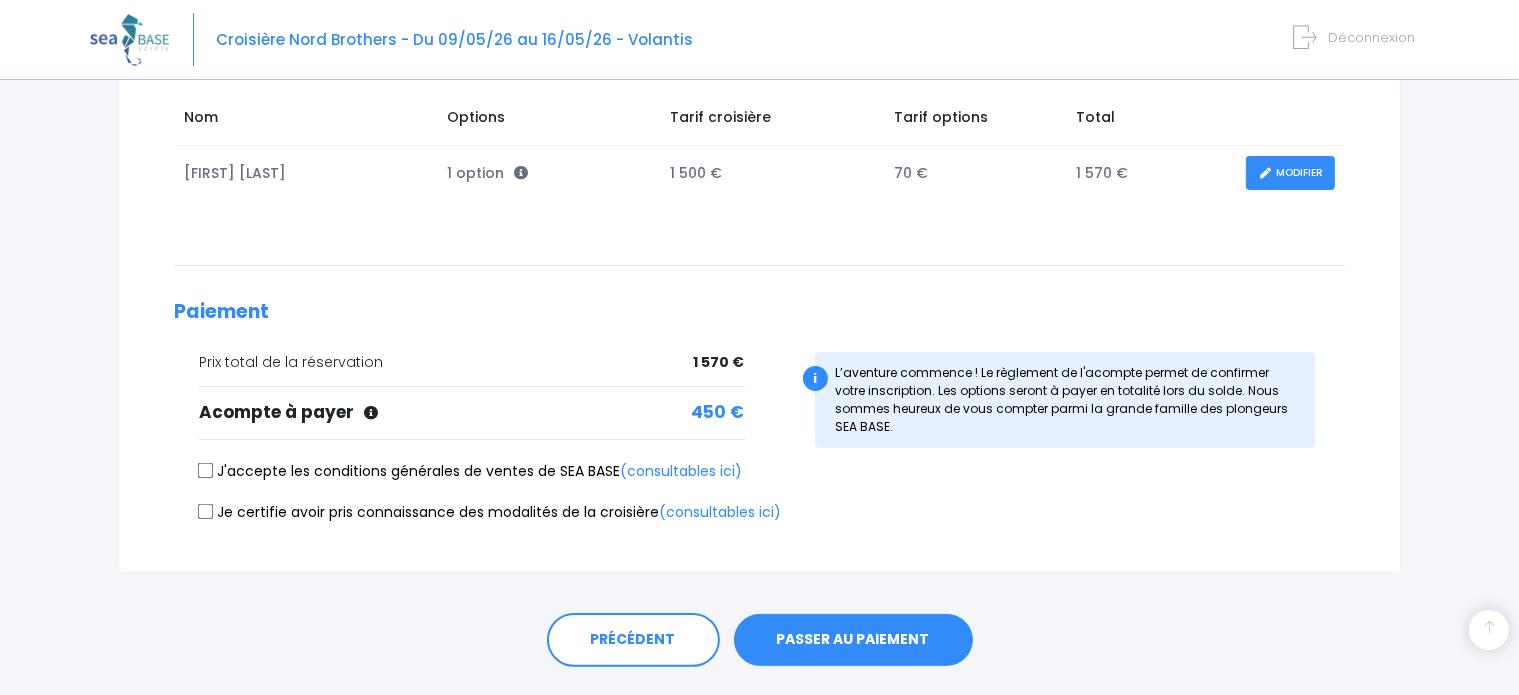 scroll, scrollTop: 328, scrollLeft: 0, axis: vertical 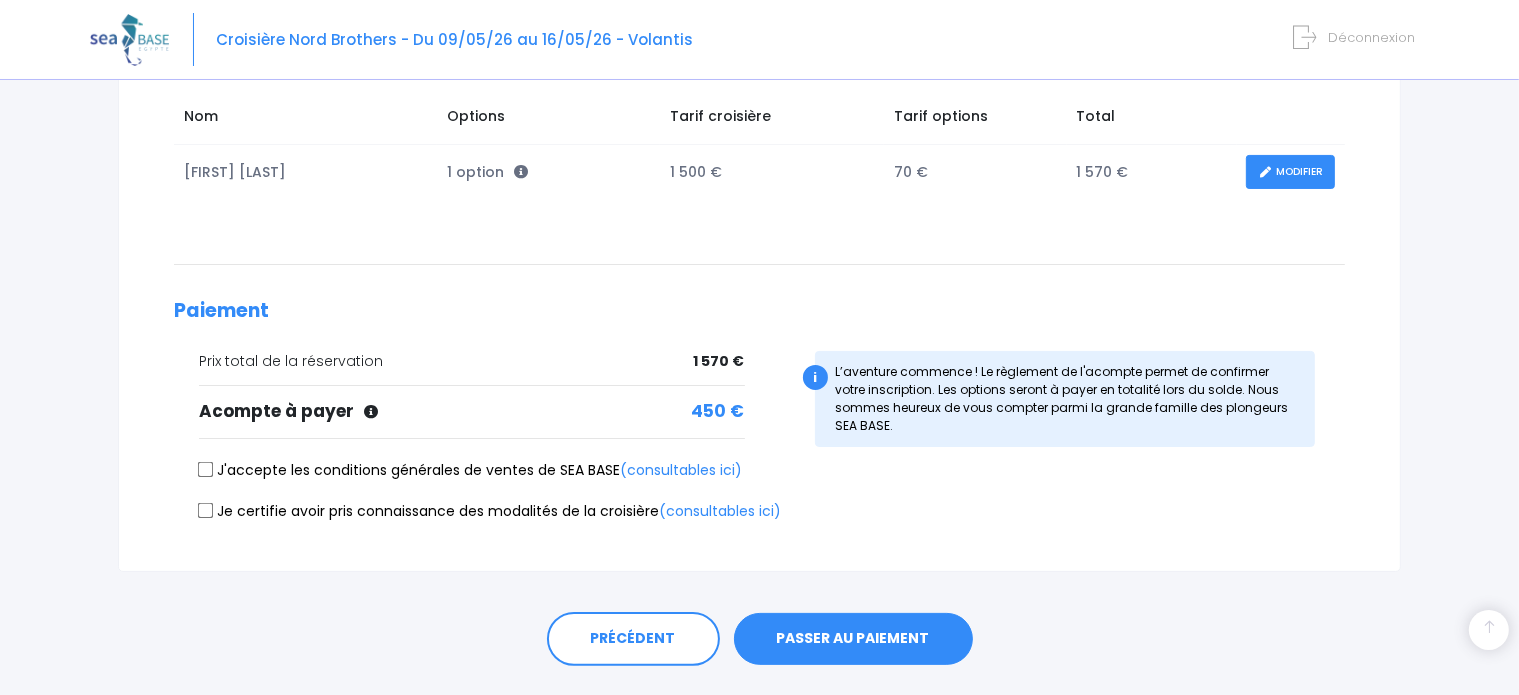 click on "J'accepte les conditions générales de ventes de SEA BASE  (consultables ici)" at bounding box center [206, 470] 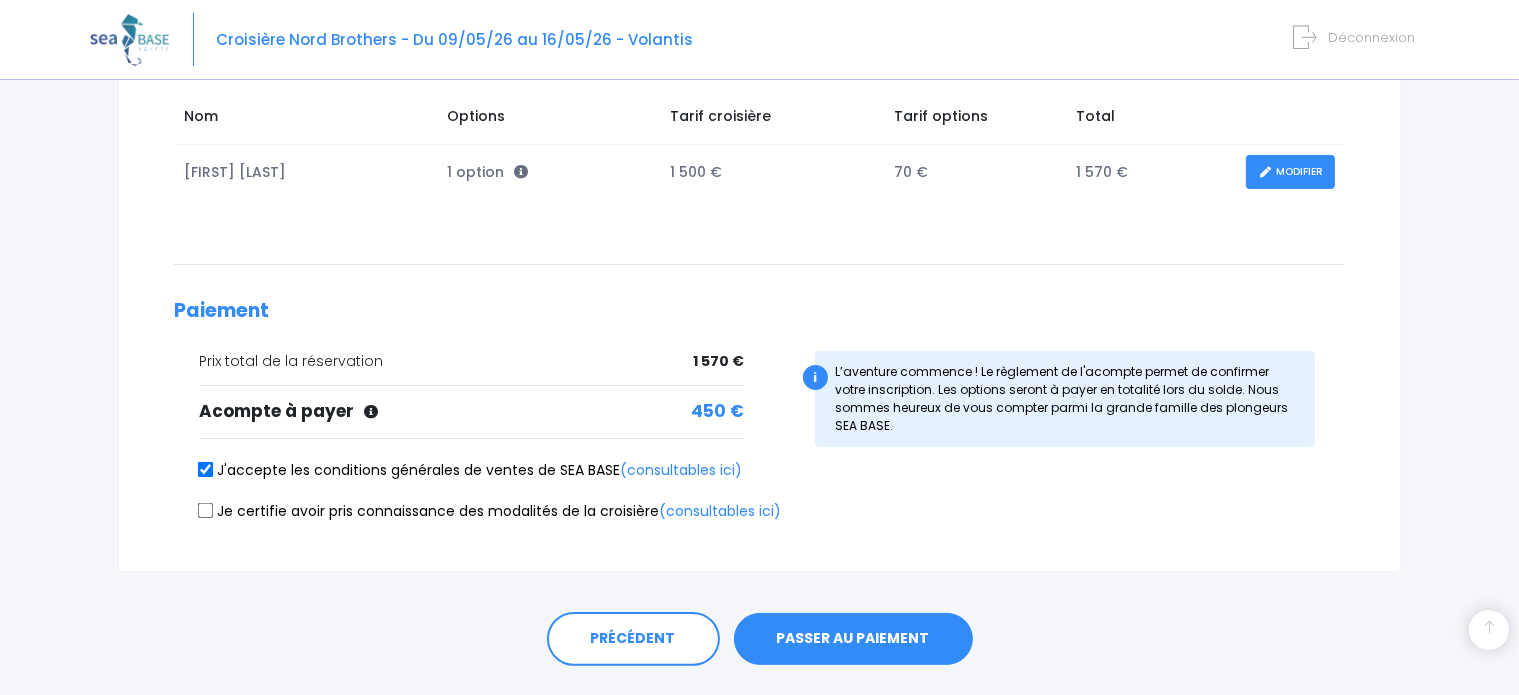 click on "Je certifie avoir pris connaissance des modalités de la croisière  (consultables ici)" at bounding box center (759, 515) 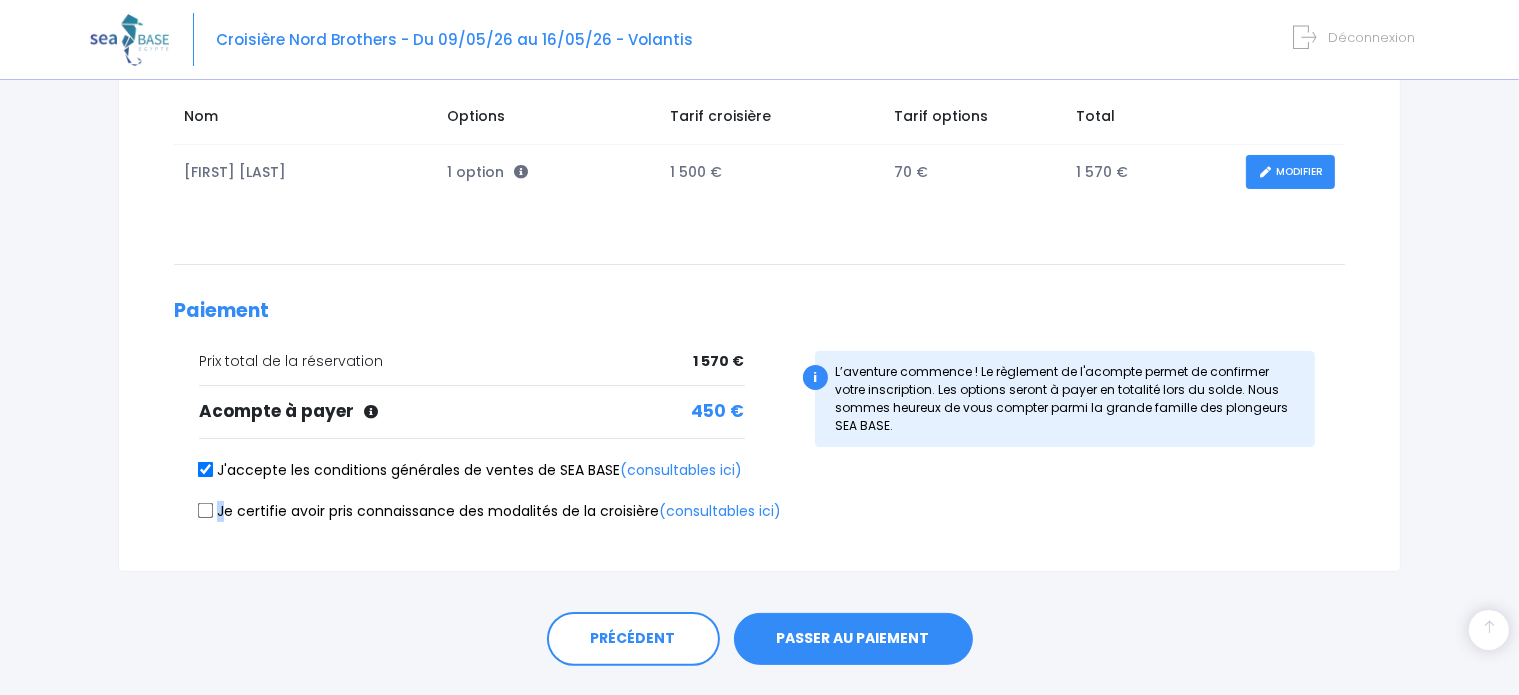 click on "Je certifie avoir pris connaissance des modalités de la croisière  (consultables ici)" at bounding box center (759, 515) 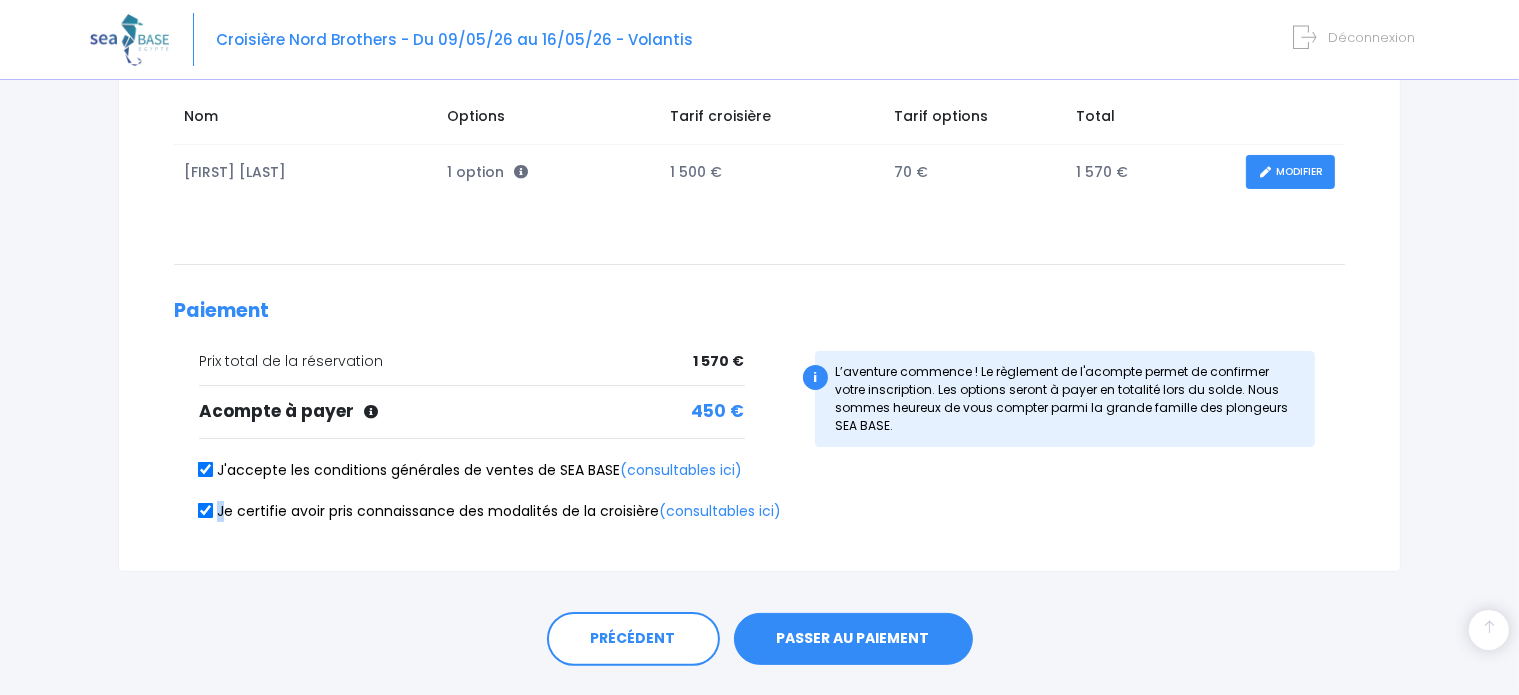 click on "PASSER AU PAIEMENT" at bounding box center (853, 639) 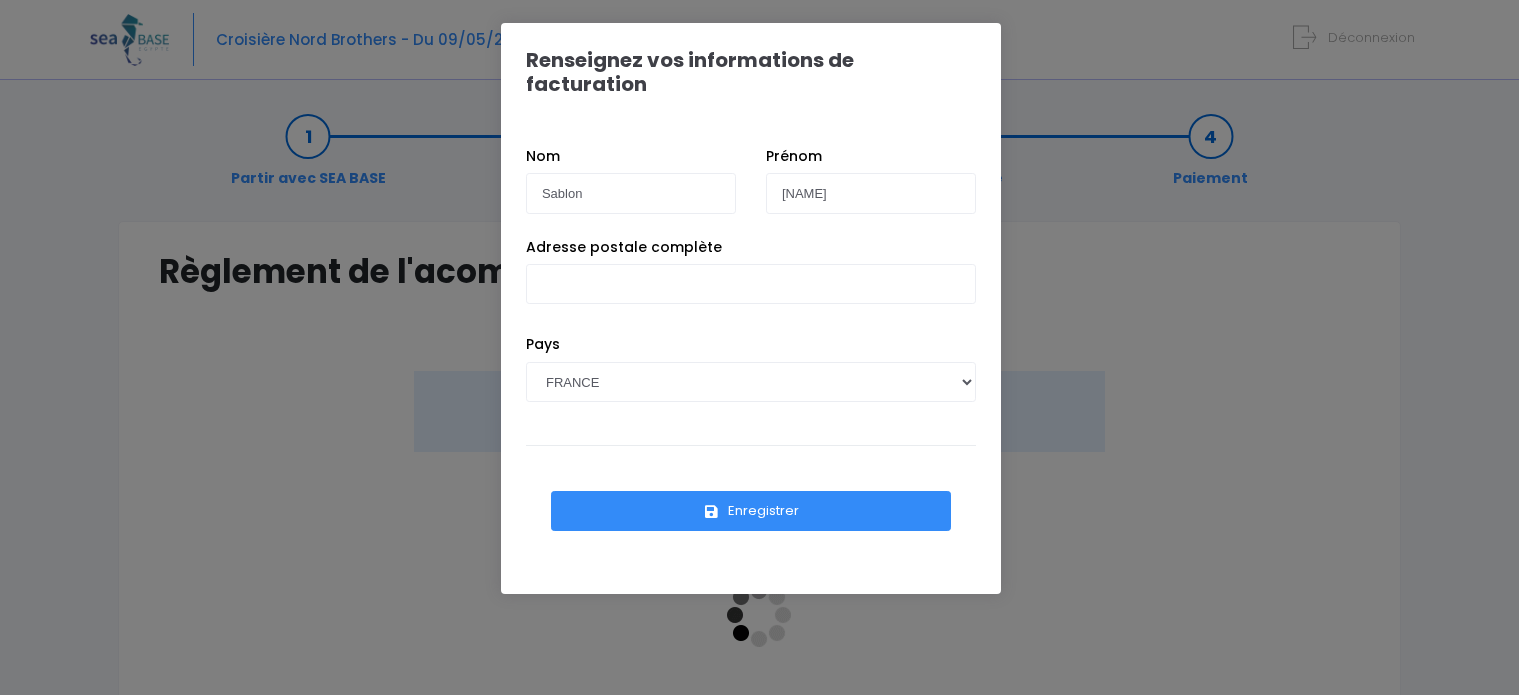 scroll, scrollTop: 0, scrollLeft: 0, axis: both 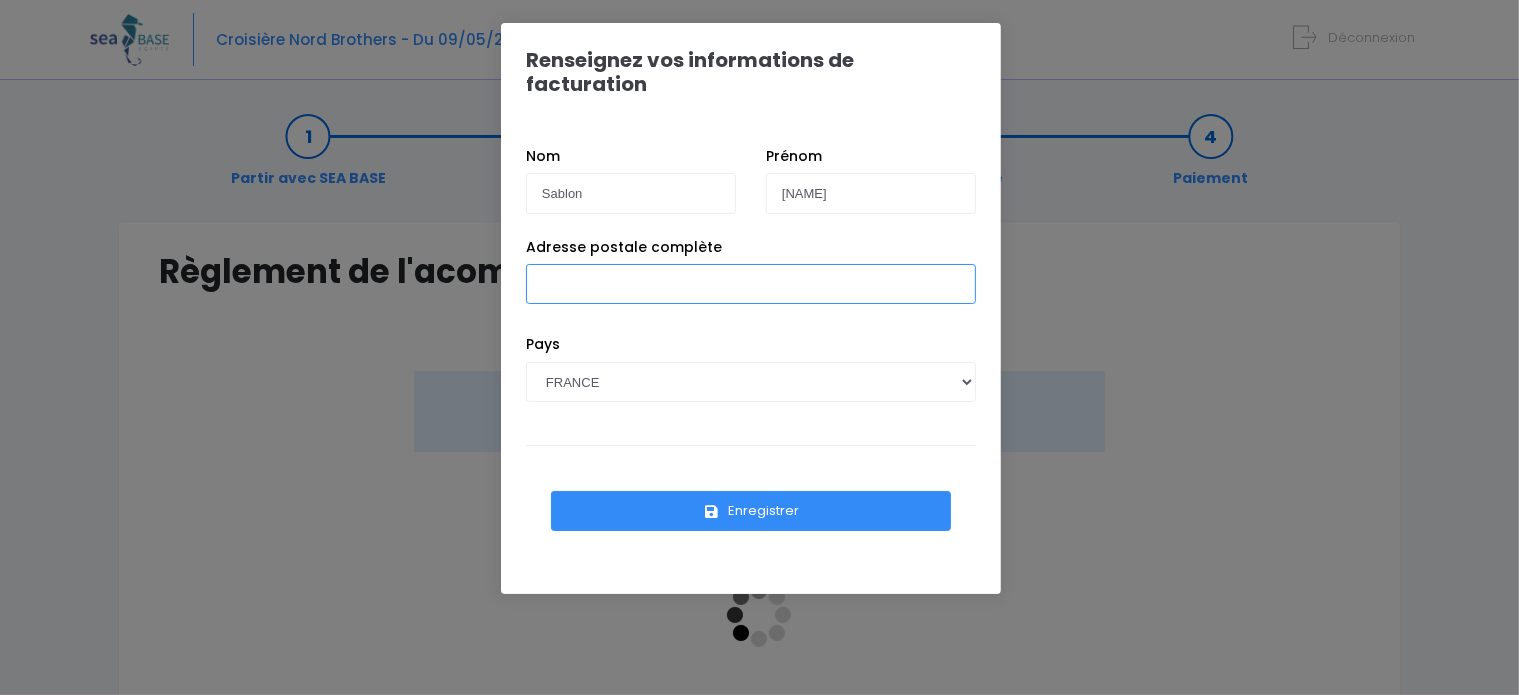 click on "Adresse postale complète" at bounding box center (751, 284) 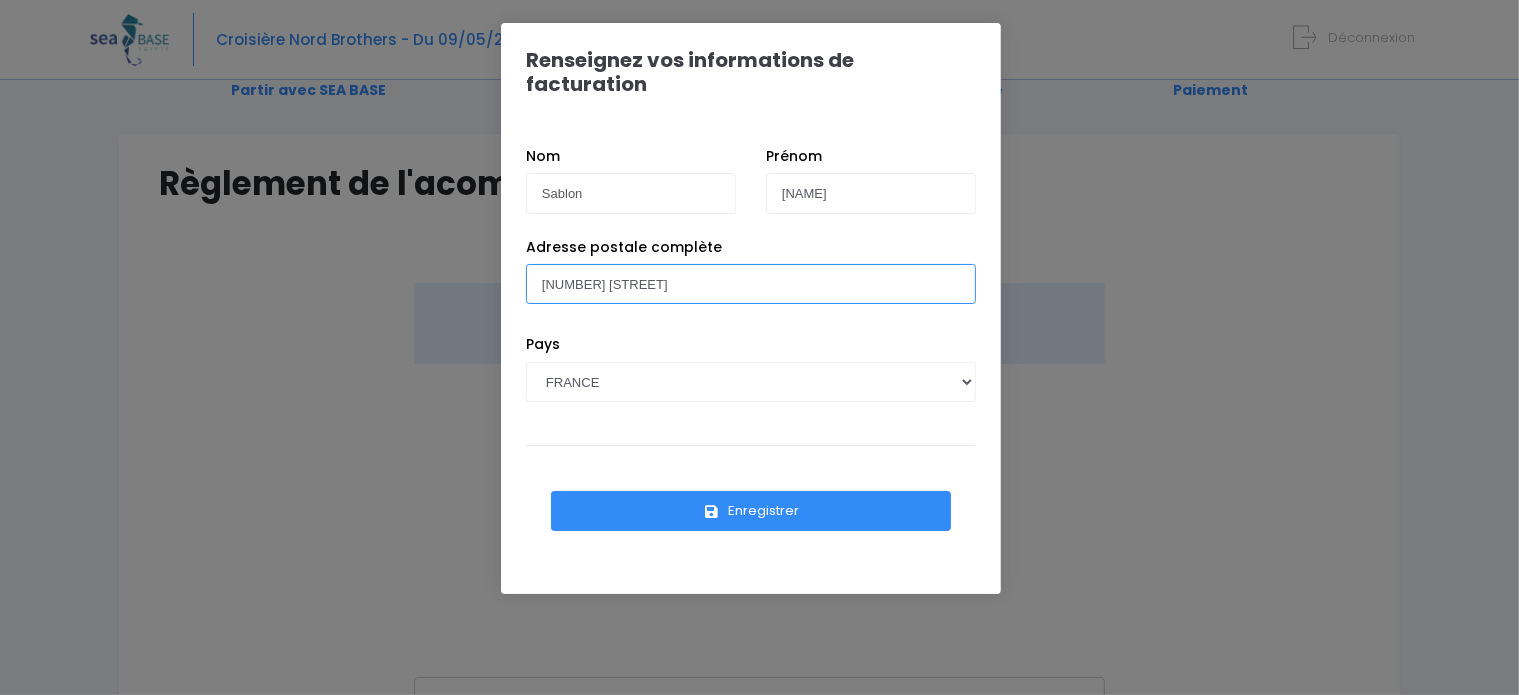 scroll, scrollTop: 88, scrollLeft: 0, axis: vertical 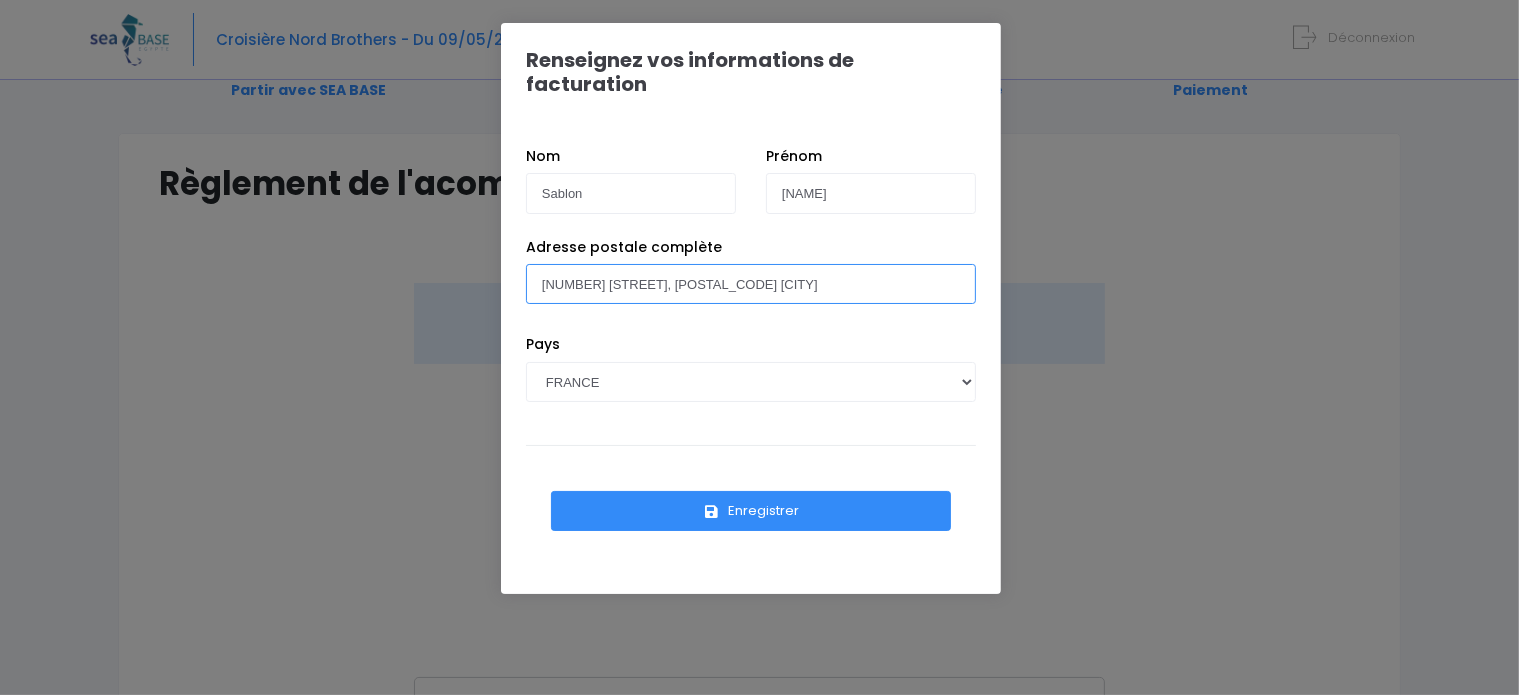 type on "[NUMBER] [STREET], [POSTAL_CODE] [CITY]" 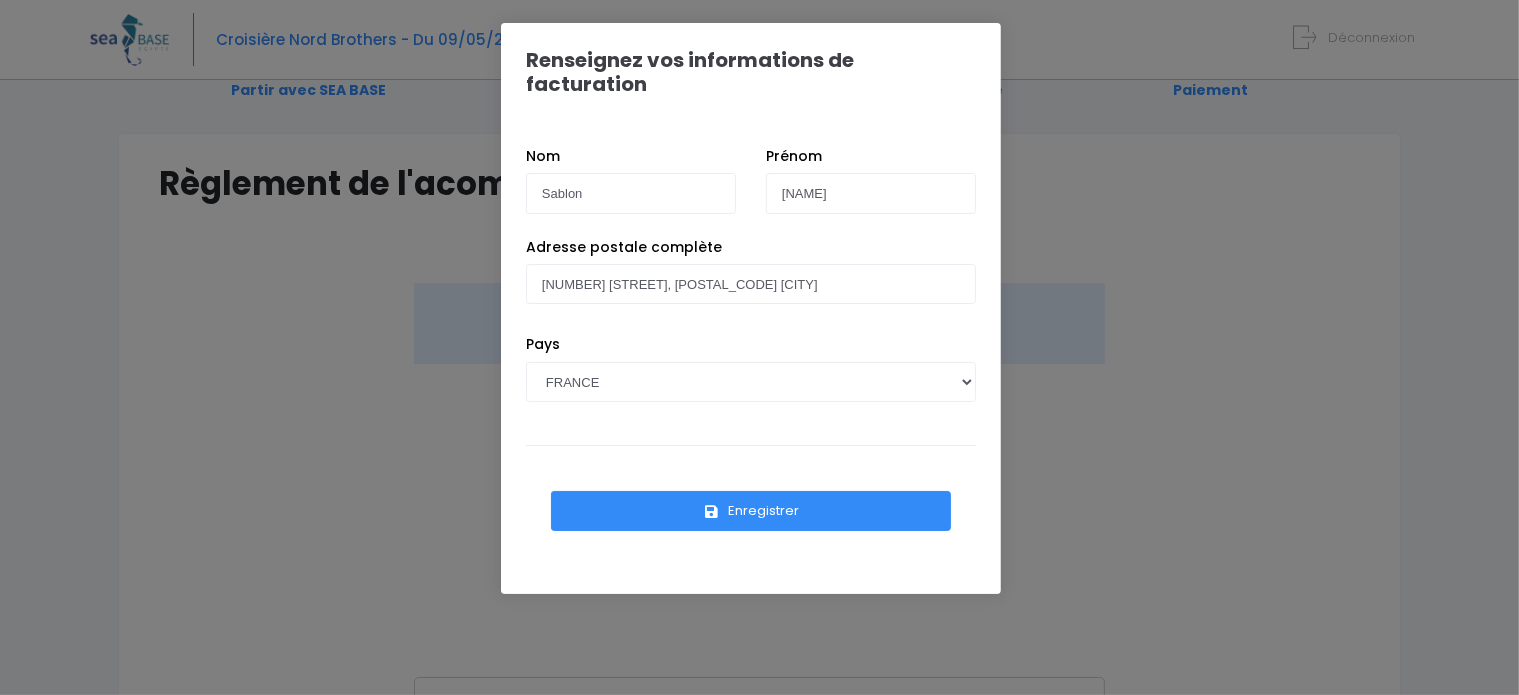 click on "Enregistrer" at bounding box center [751, 511] 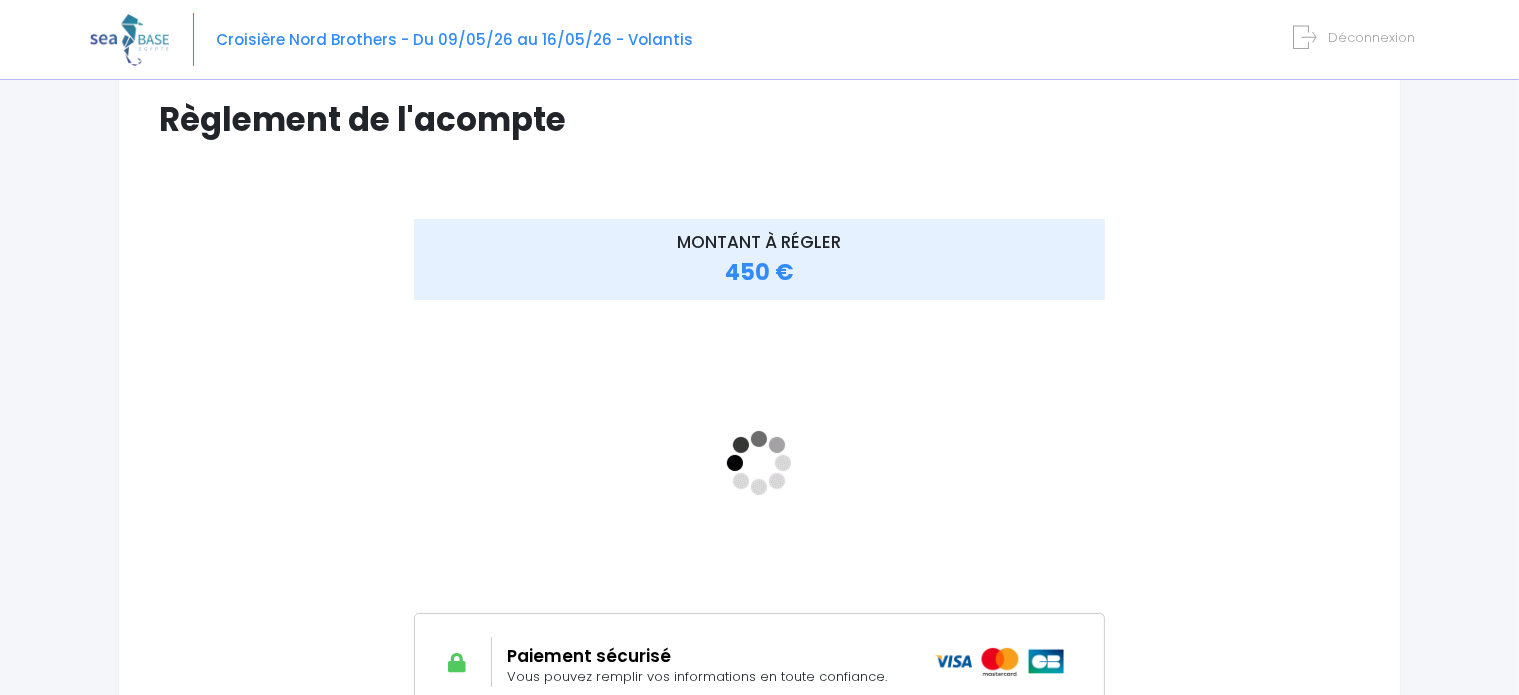 scroll, scrollTop: 148, scrollLeft: 0, axis: vertical 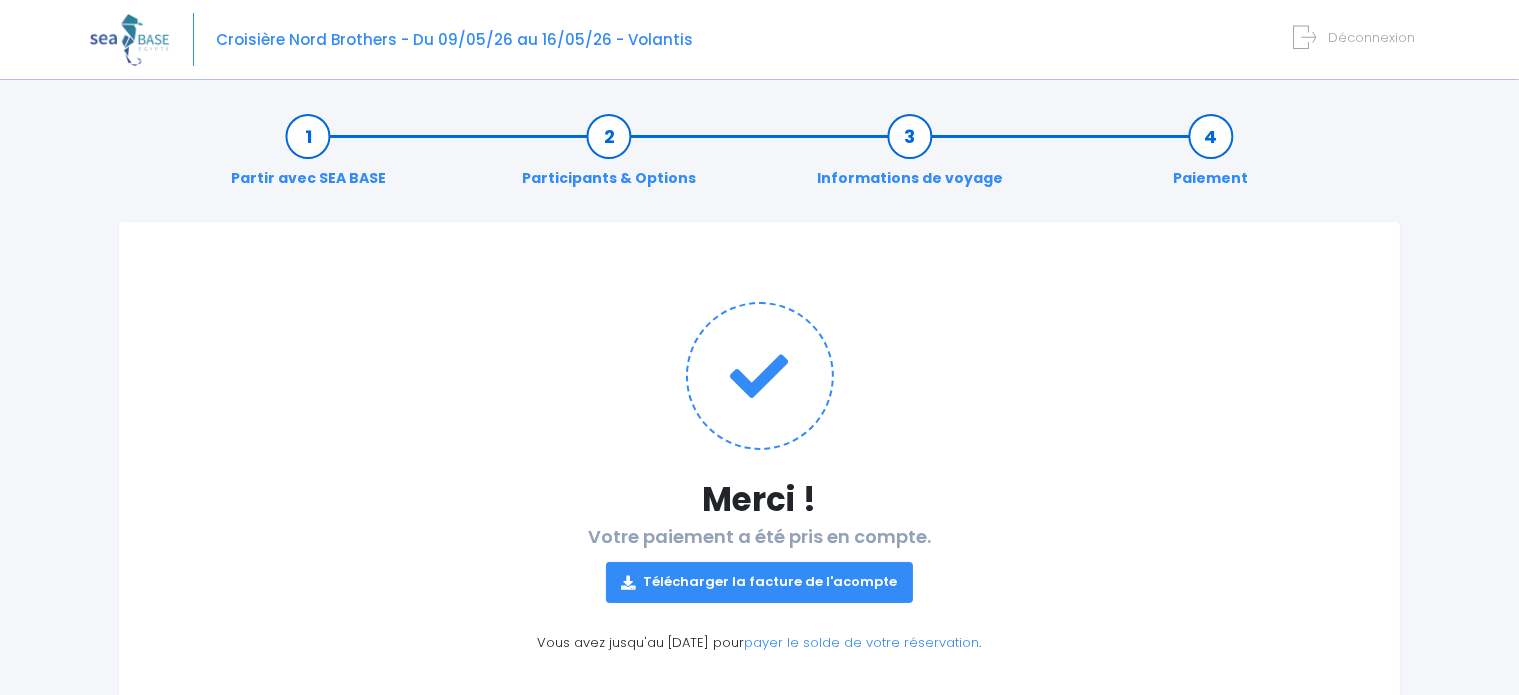 click on "Télécharger la facture de l'acompte" at bounding box center [760, 582] 